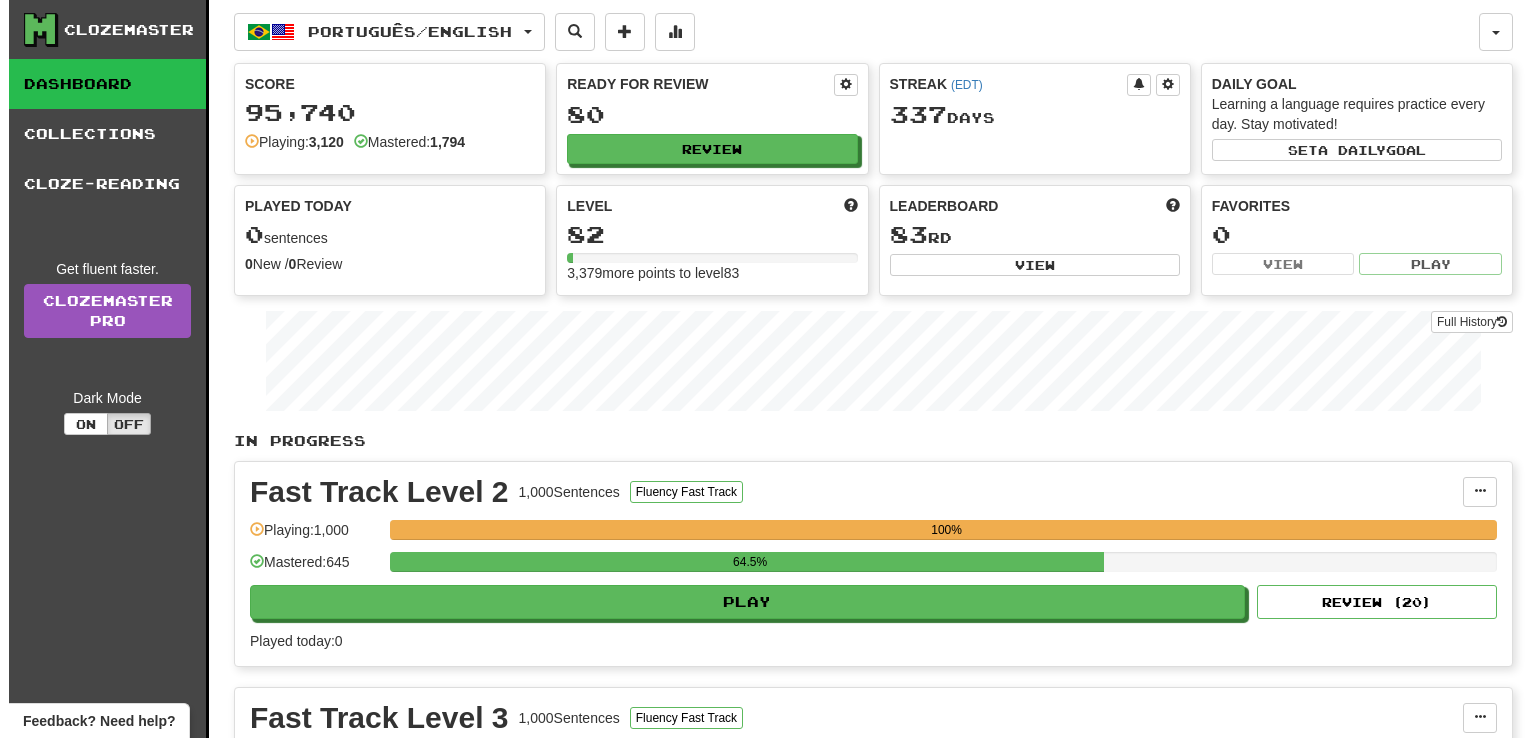 scroll, scrollTop: 0, scrollLeft: 0, axis: both 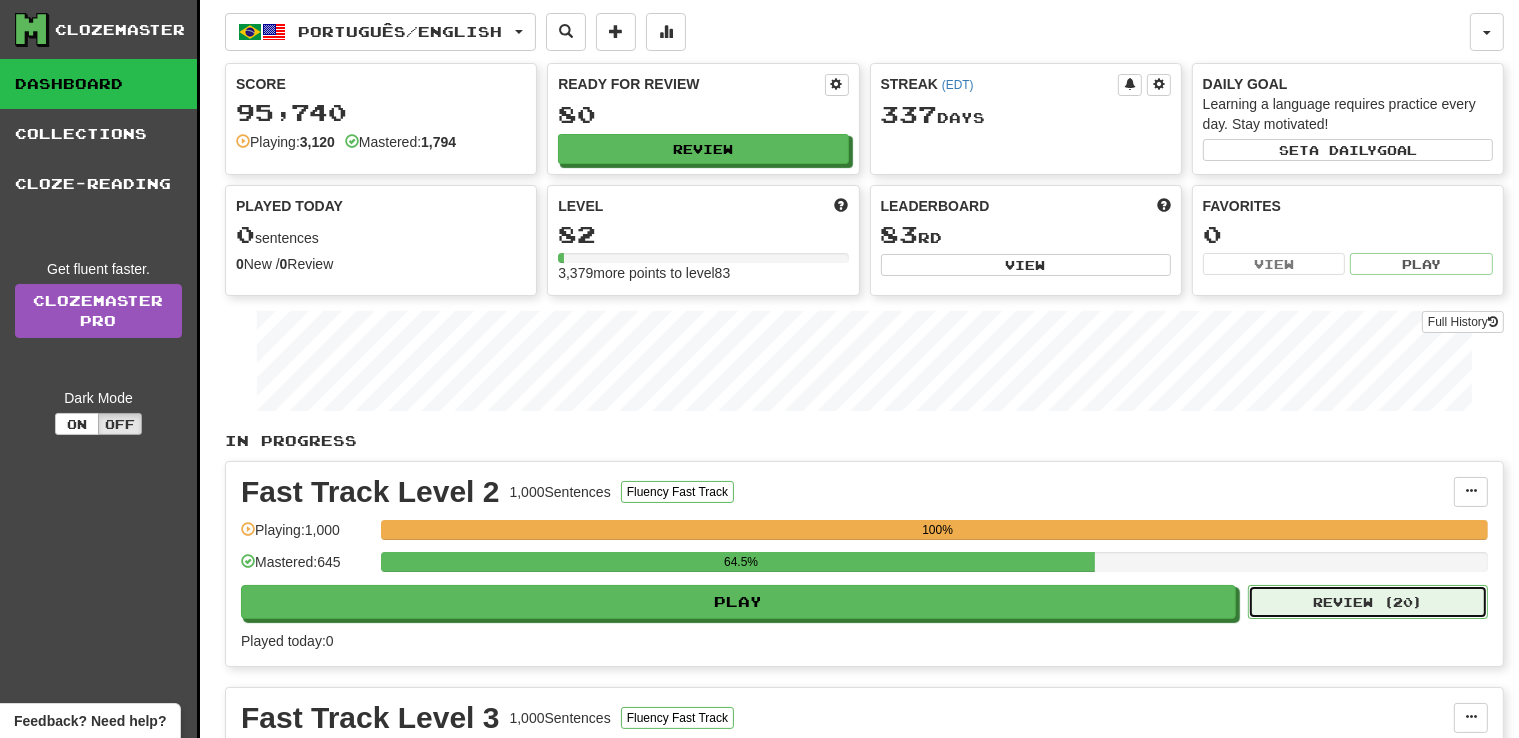click on "Review ( 20 )" at bounding box center (1368, 602) 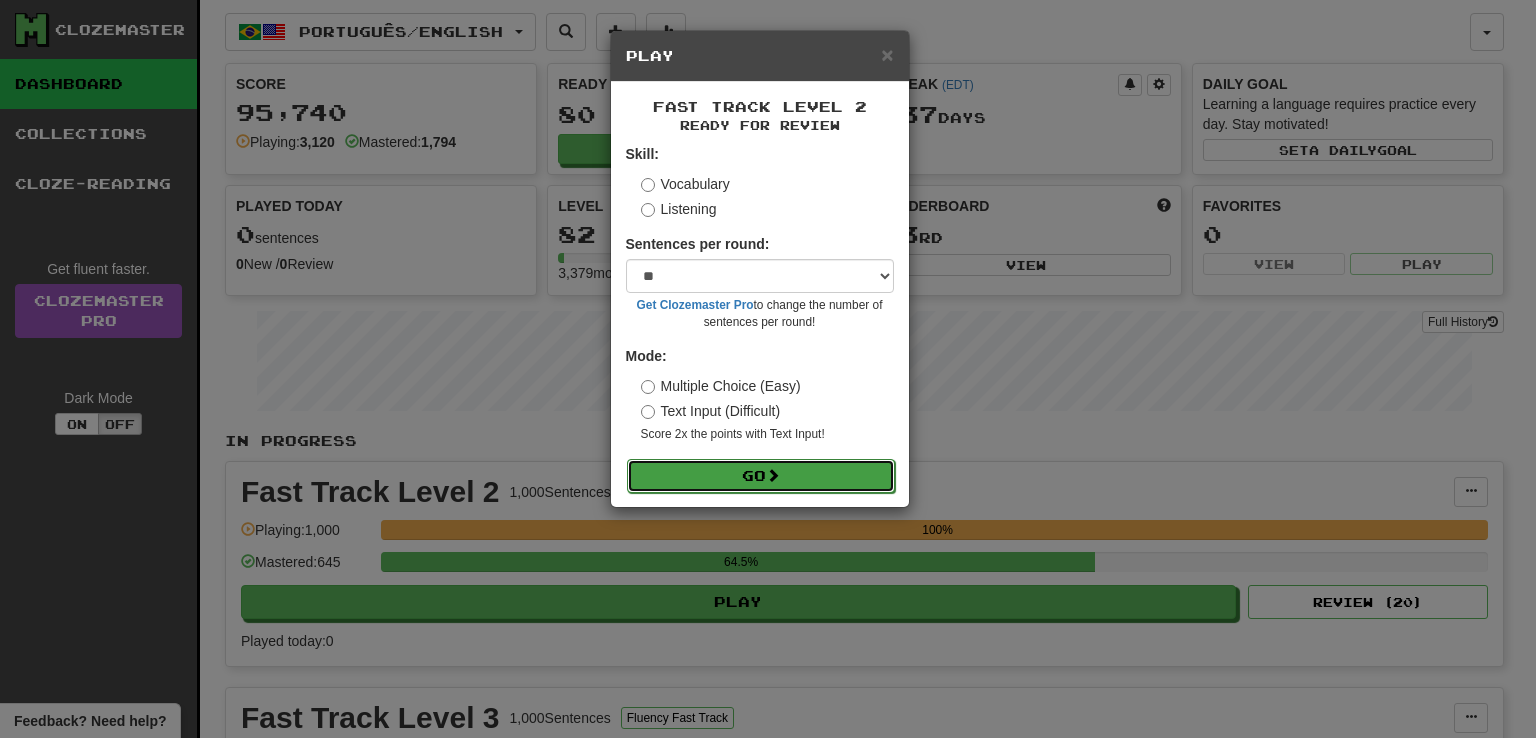 click on "Go" at bounding box center (761, 476) 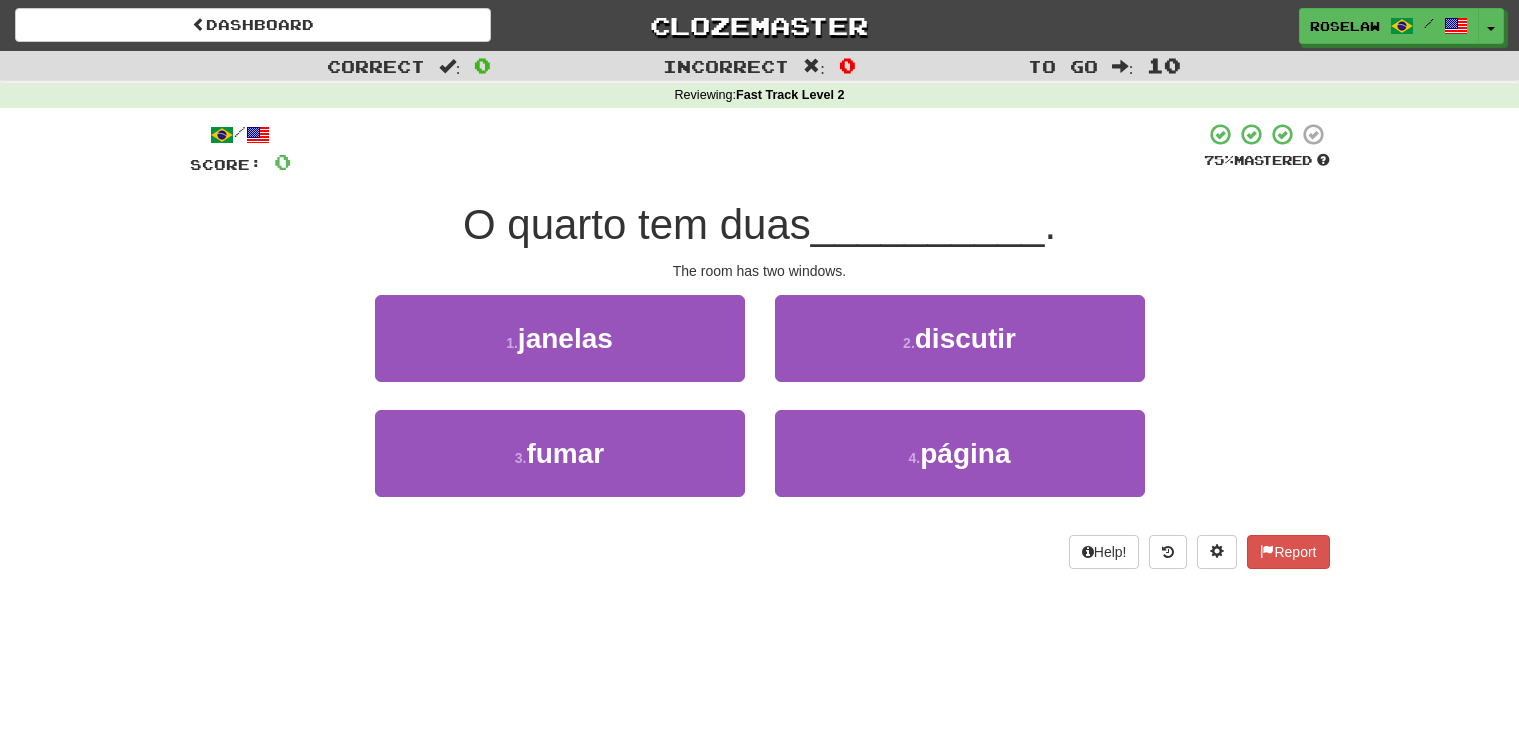 scroll, scrollTop: 0, scrollLeft: 0, axis: both 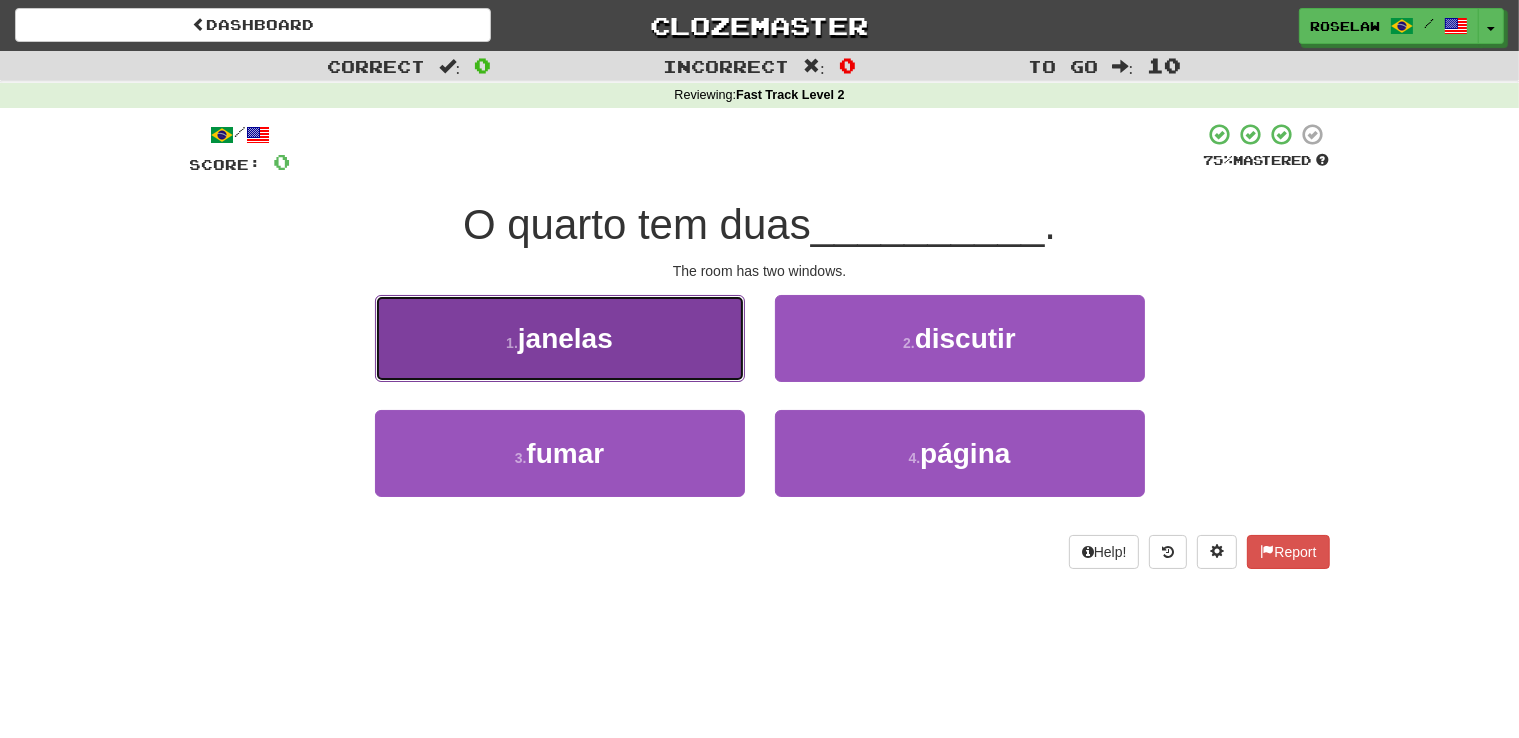 click on "1 .  janelas" at bounding box center (560, 338) 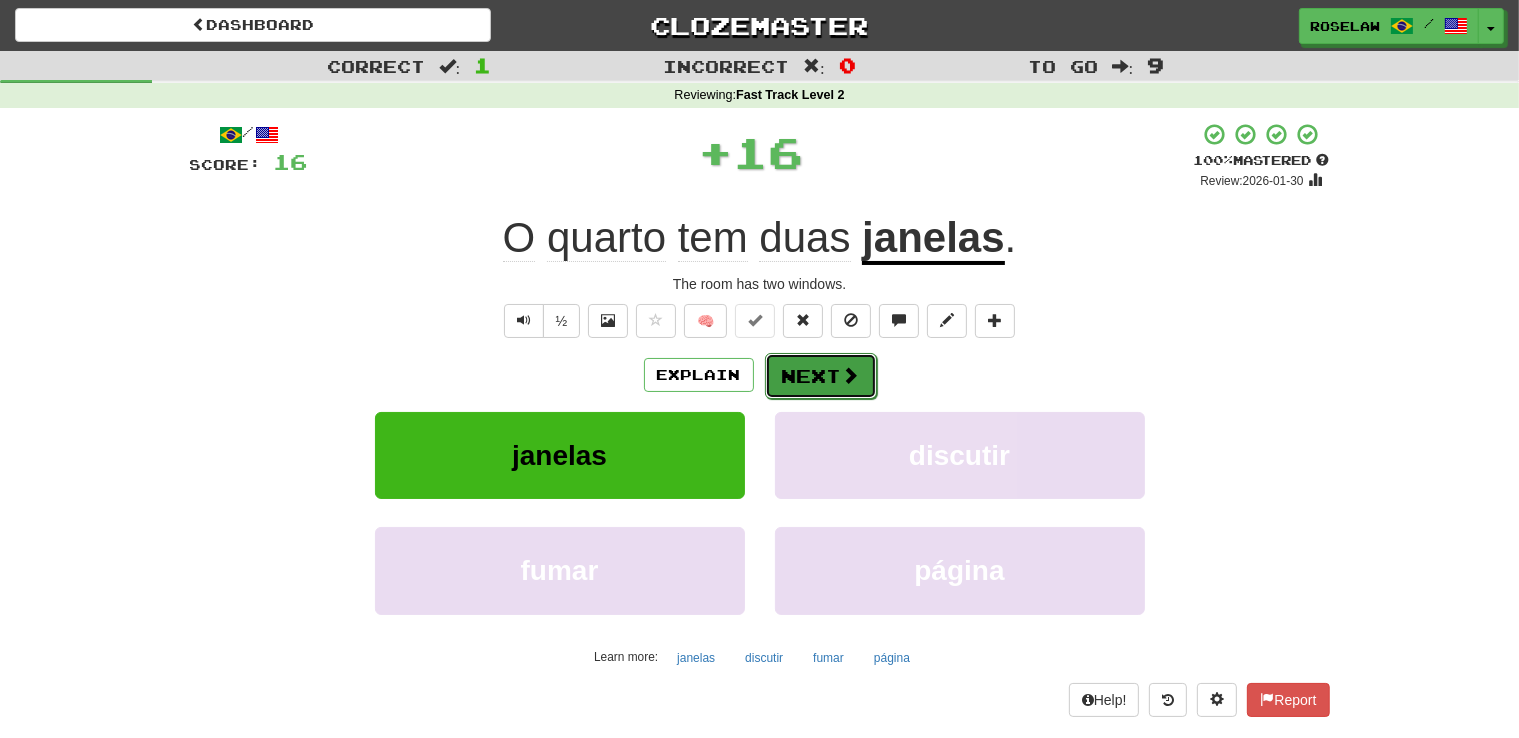 click on "Next" at bounding box center [821, 376] 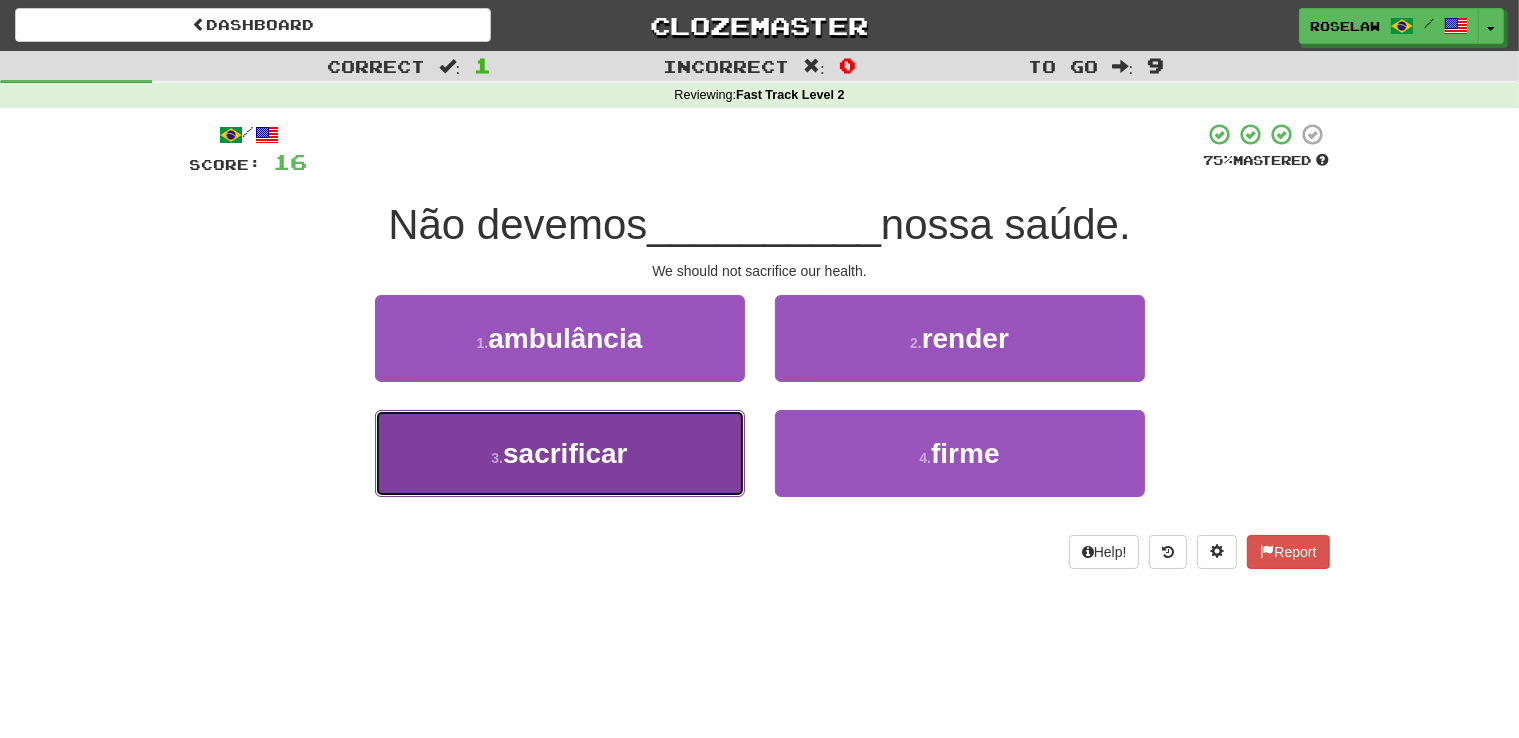 click on "3 .  sacrificar" at bounding box center [560, 453] 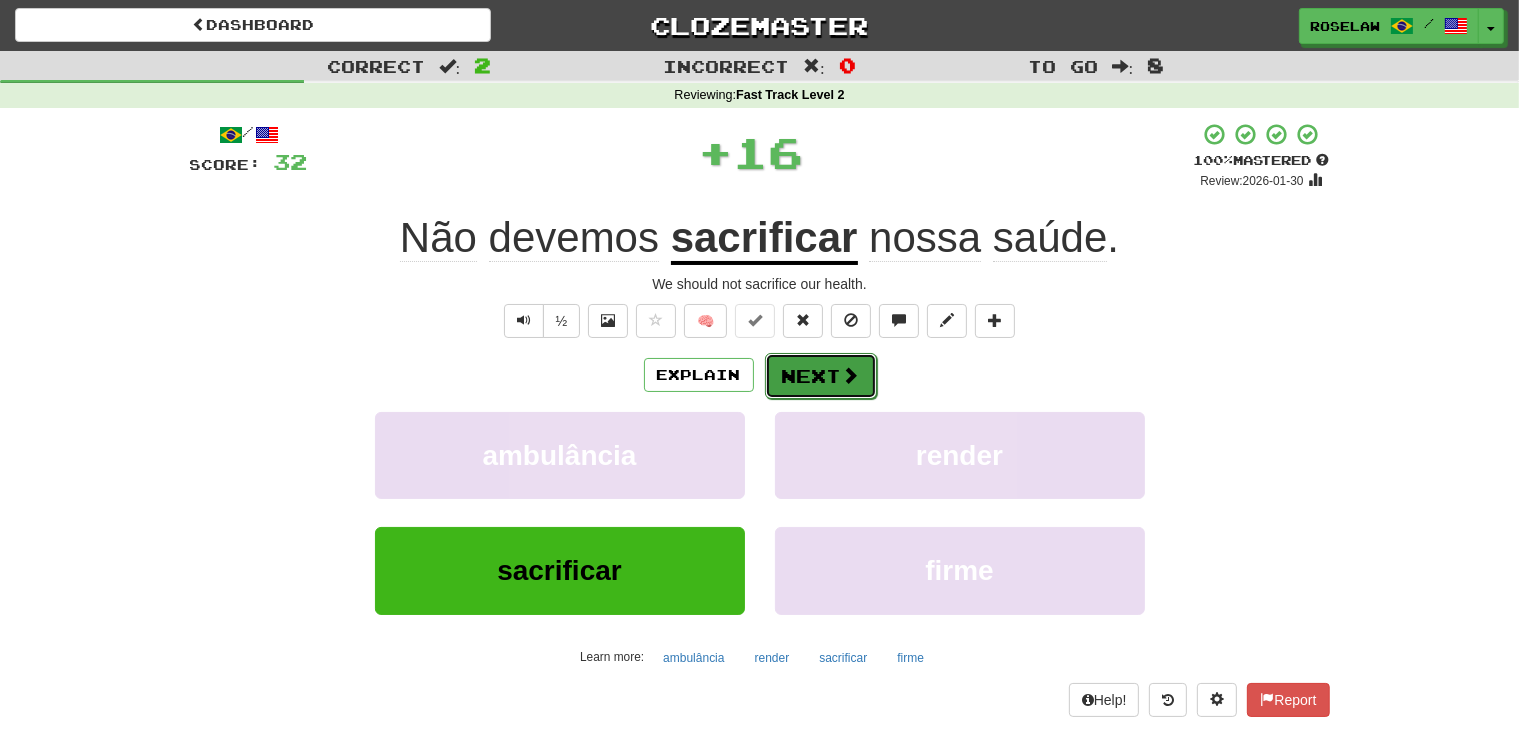 click on "Next" at bounding box center (821, 376) 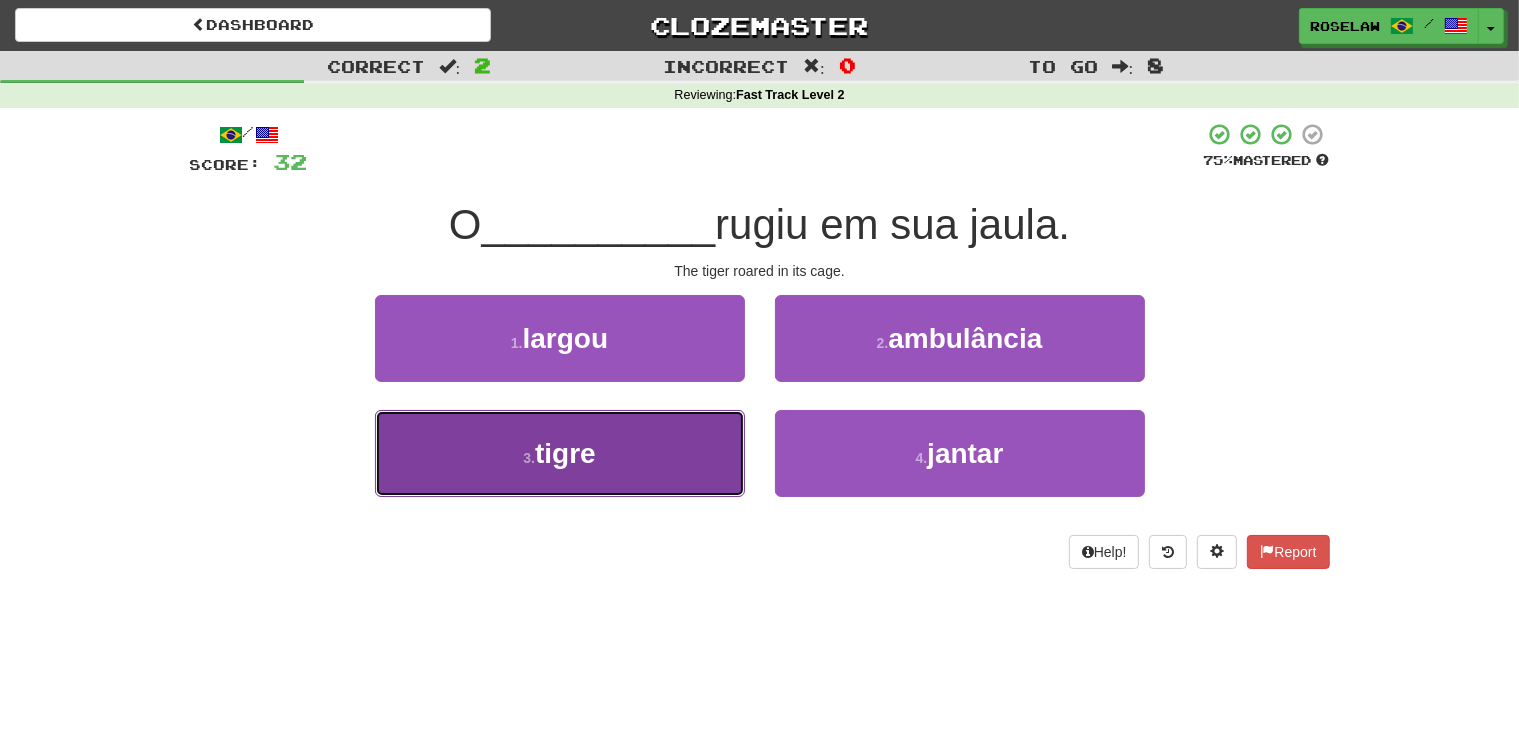 click on "3 .  tigre" at bounding box center [560, 453] 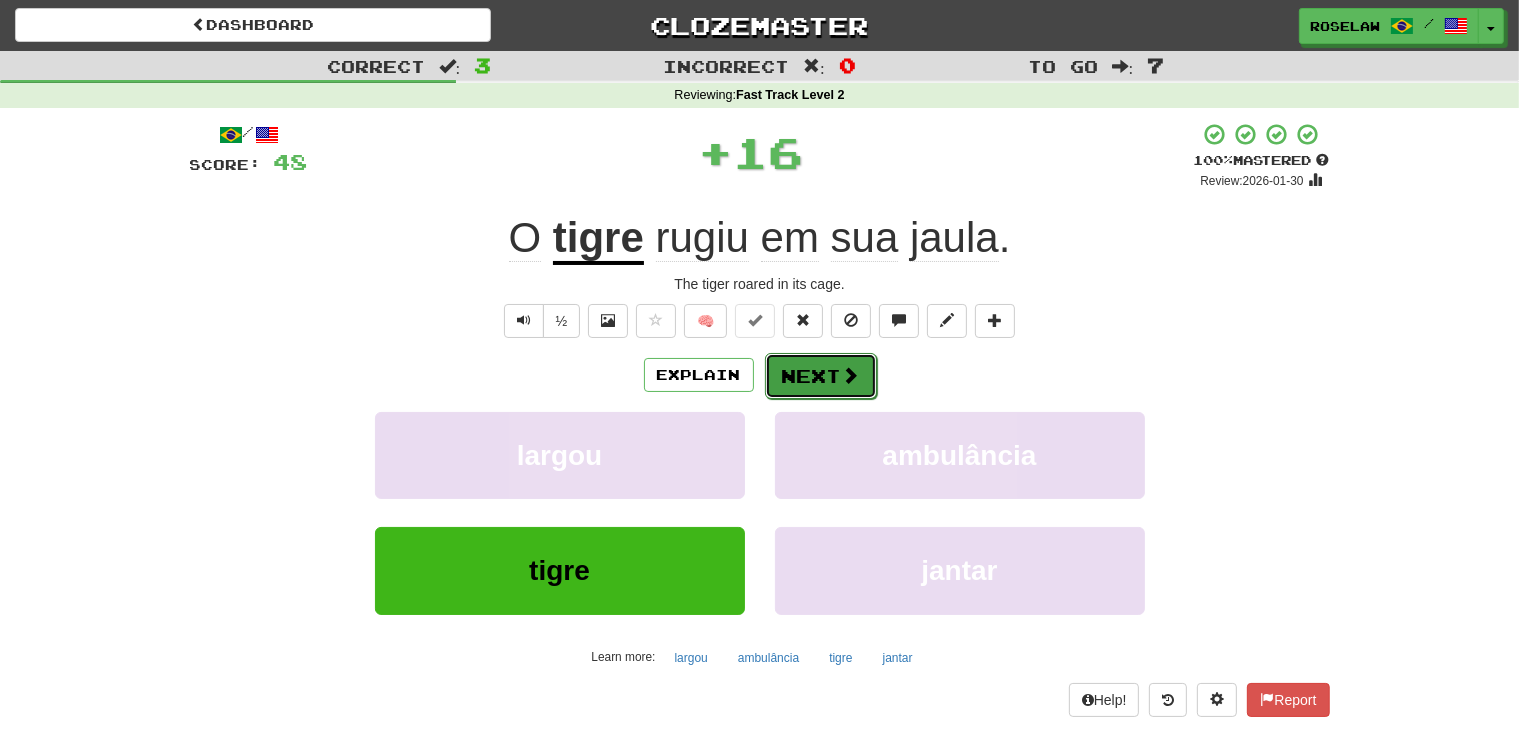 click on "Next" at bounding box center (821, 376) 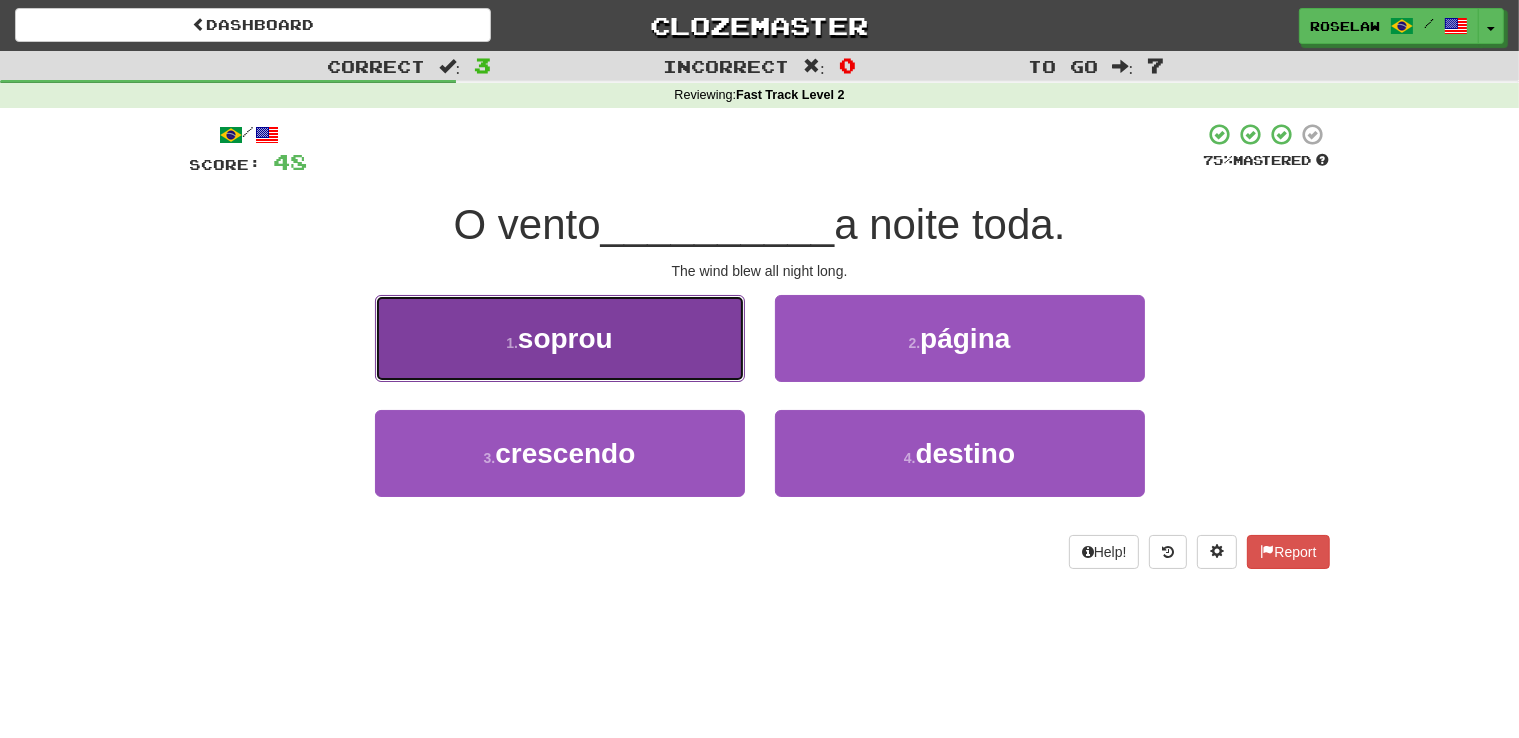 click on "1 .  soprou" at bounding box center (560, 338) 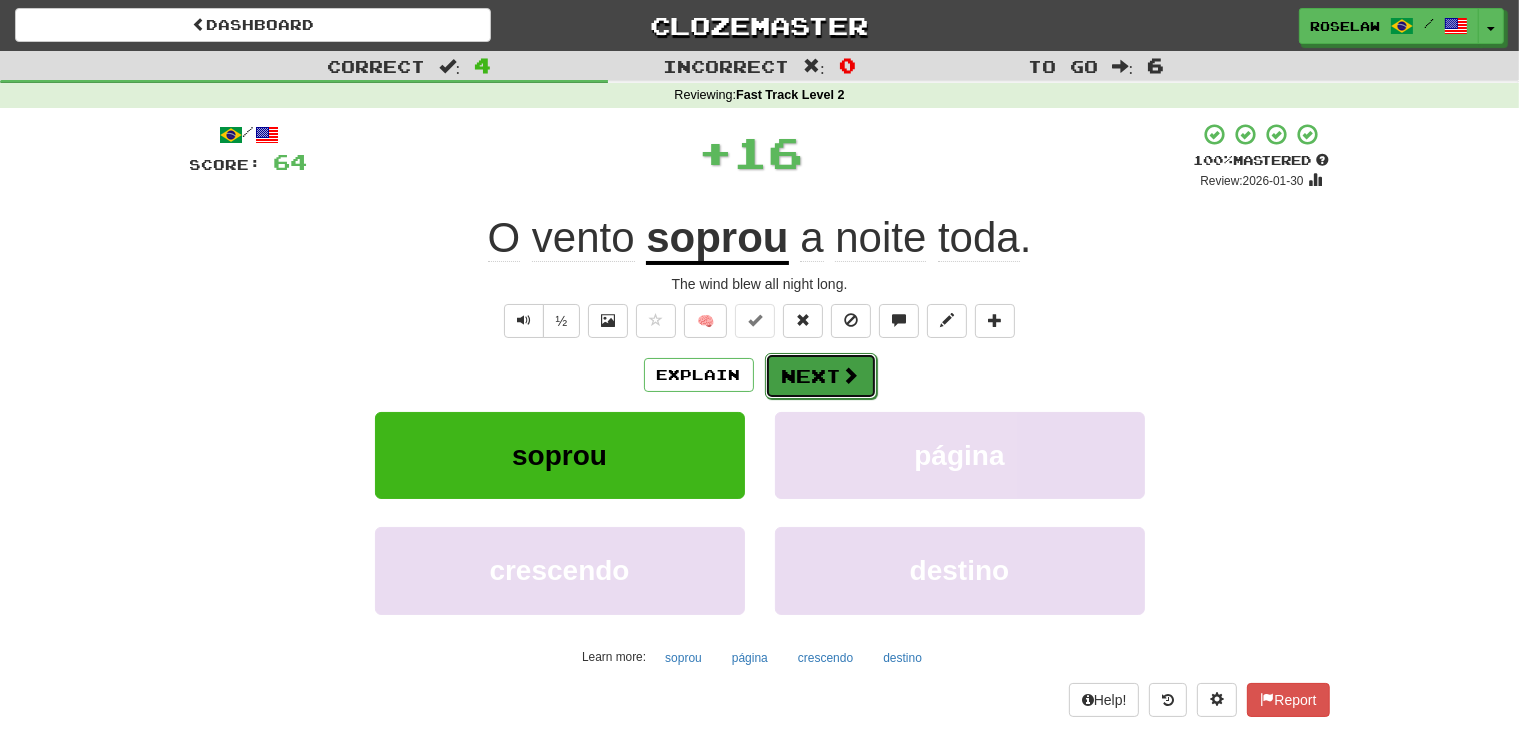 click on "Next" at bounding box center (821, 376) 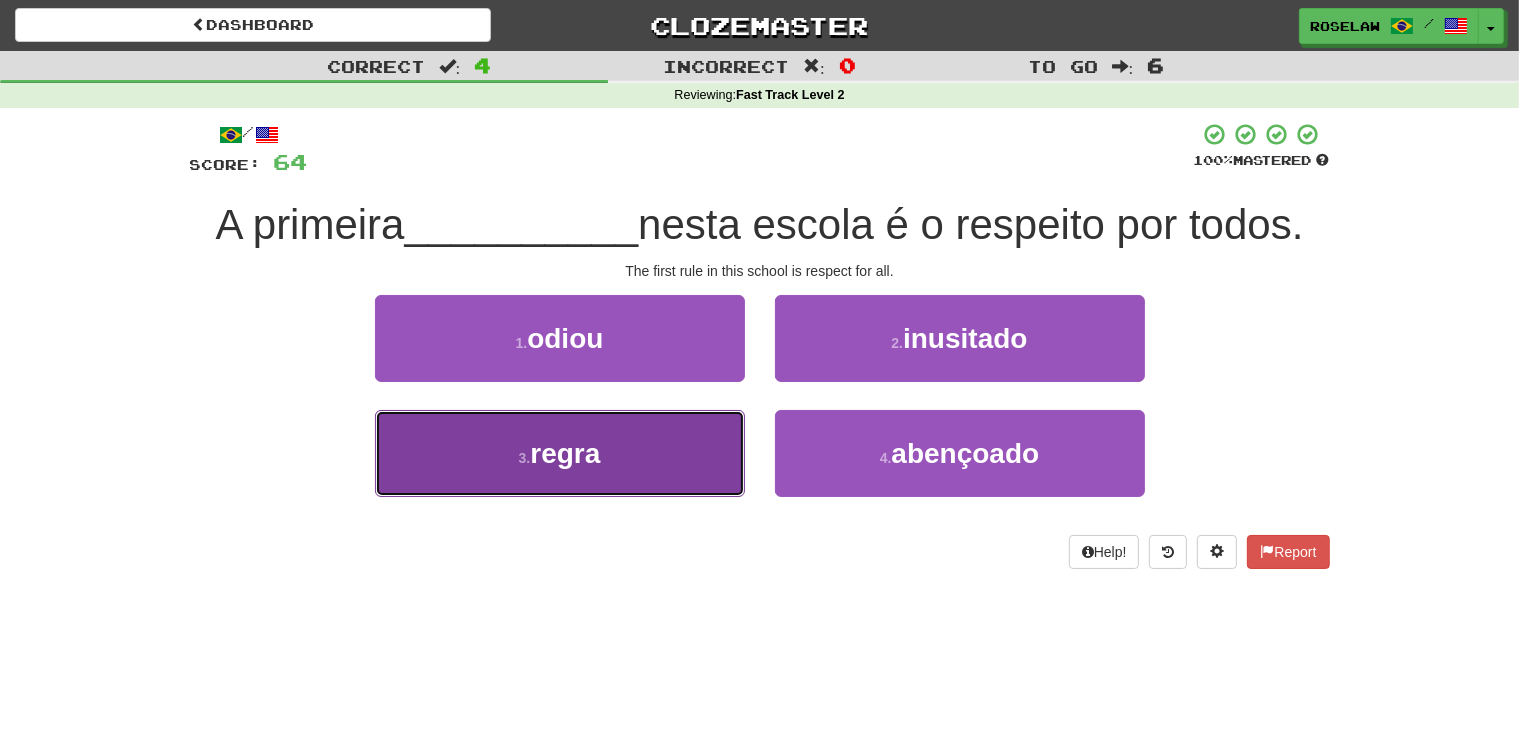 click on "3 .  regra" at bounding box center (560, 453) 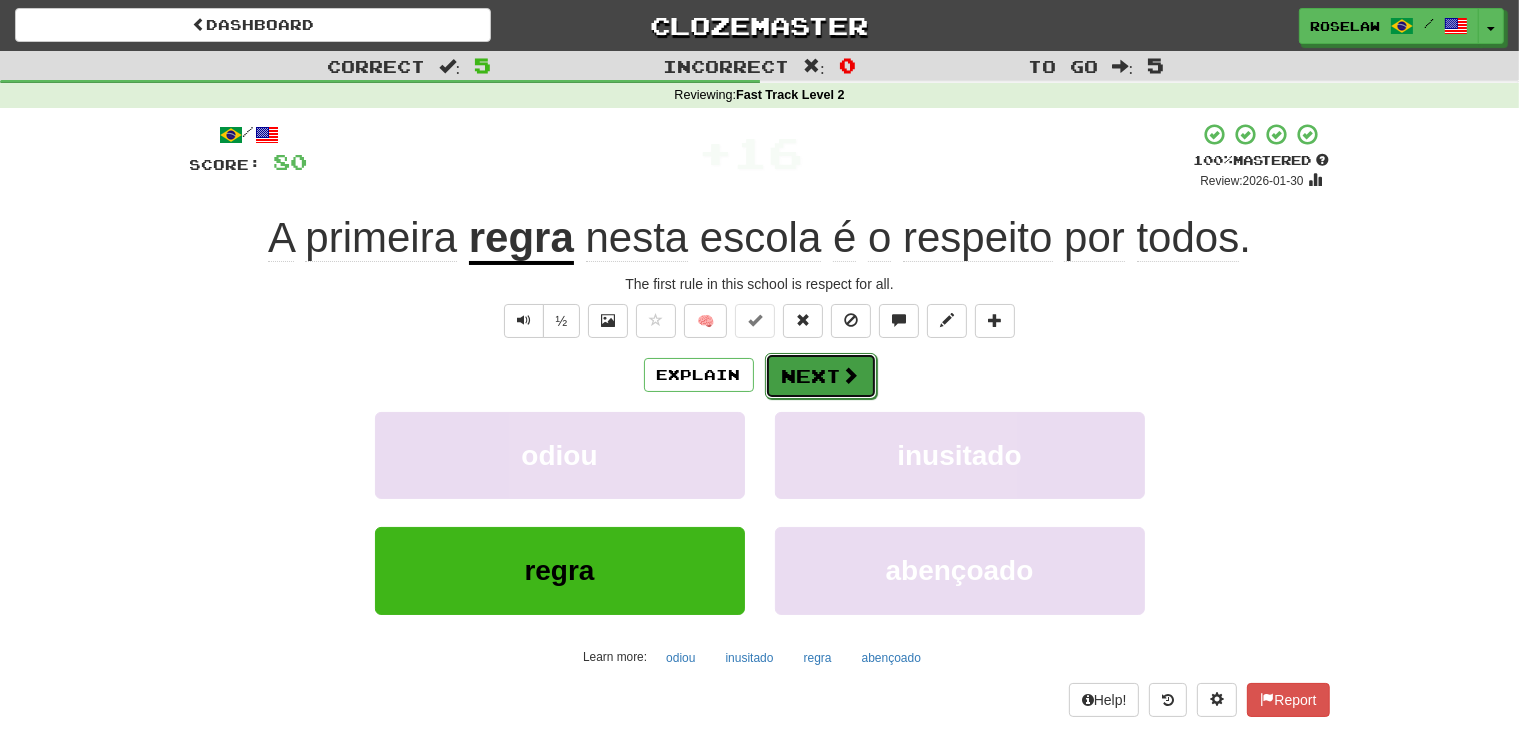 click on "Next" at bounding box center (821, 376) 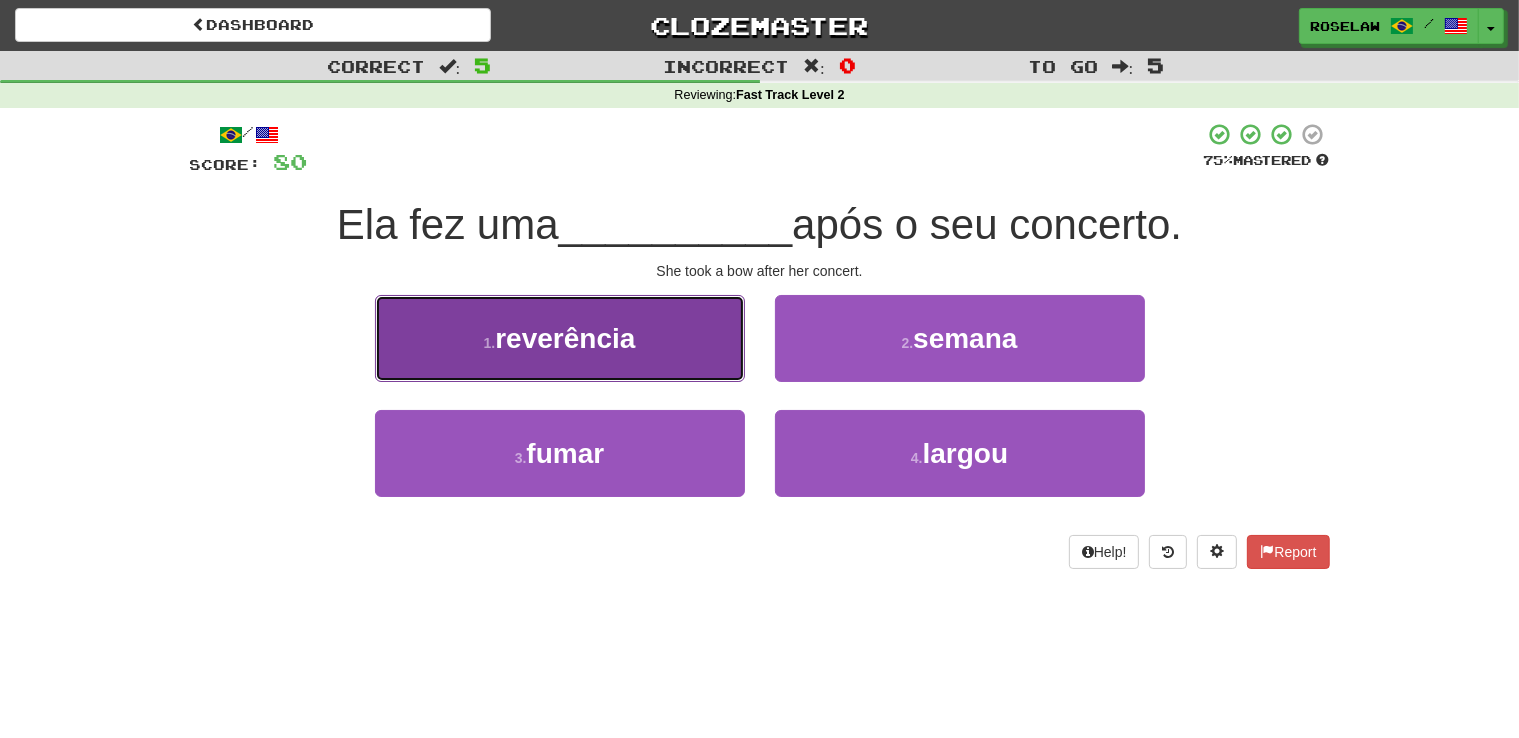 click on "1 .  reverência" at bounding box center (560, 338) 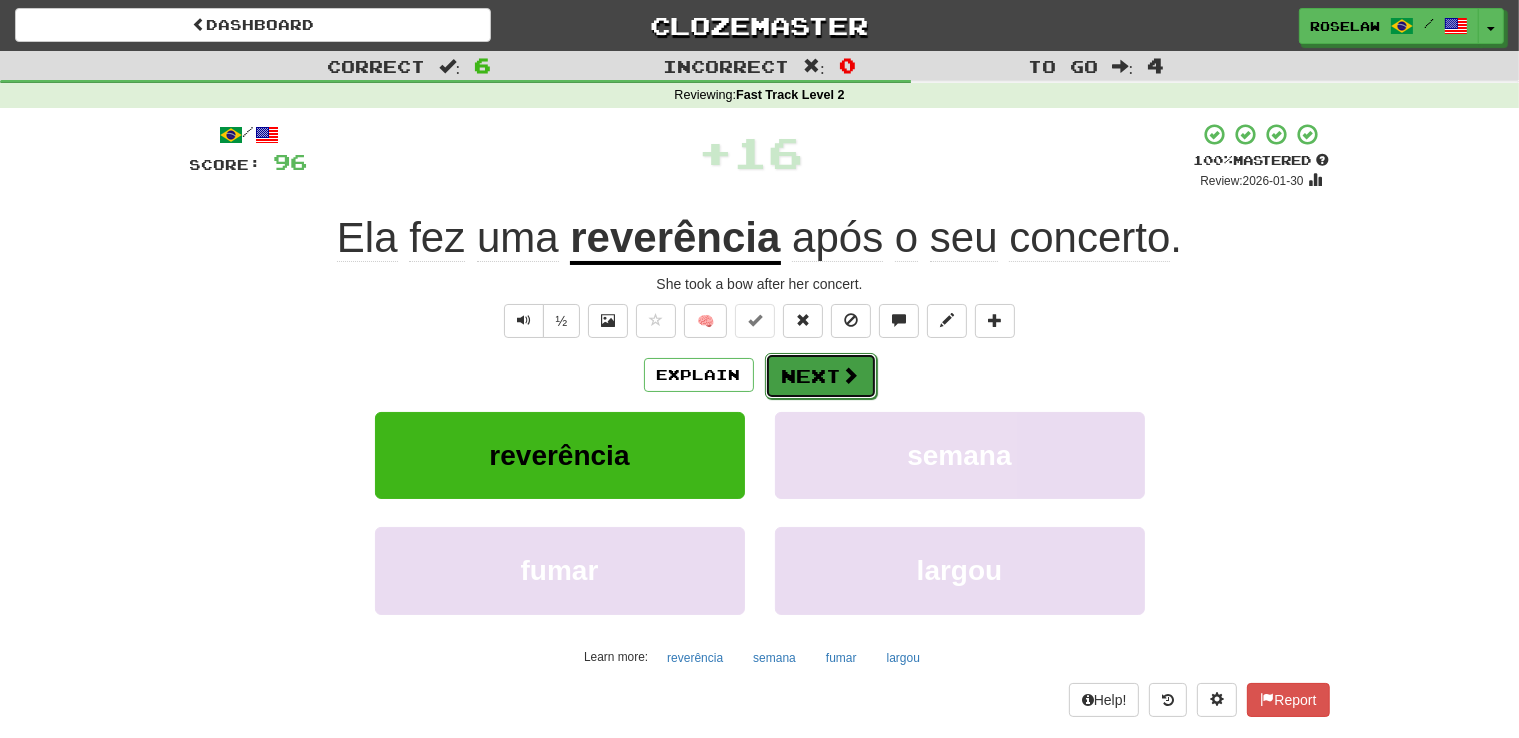 click on "Next" at bounding box center [821, 376] 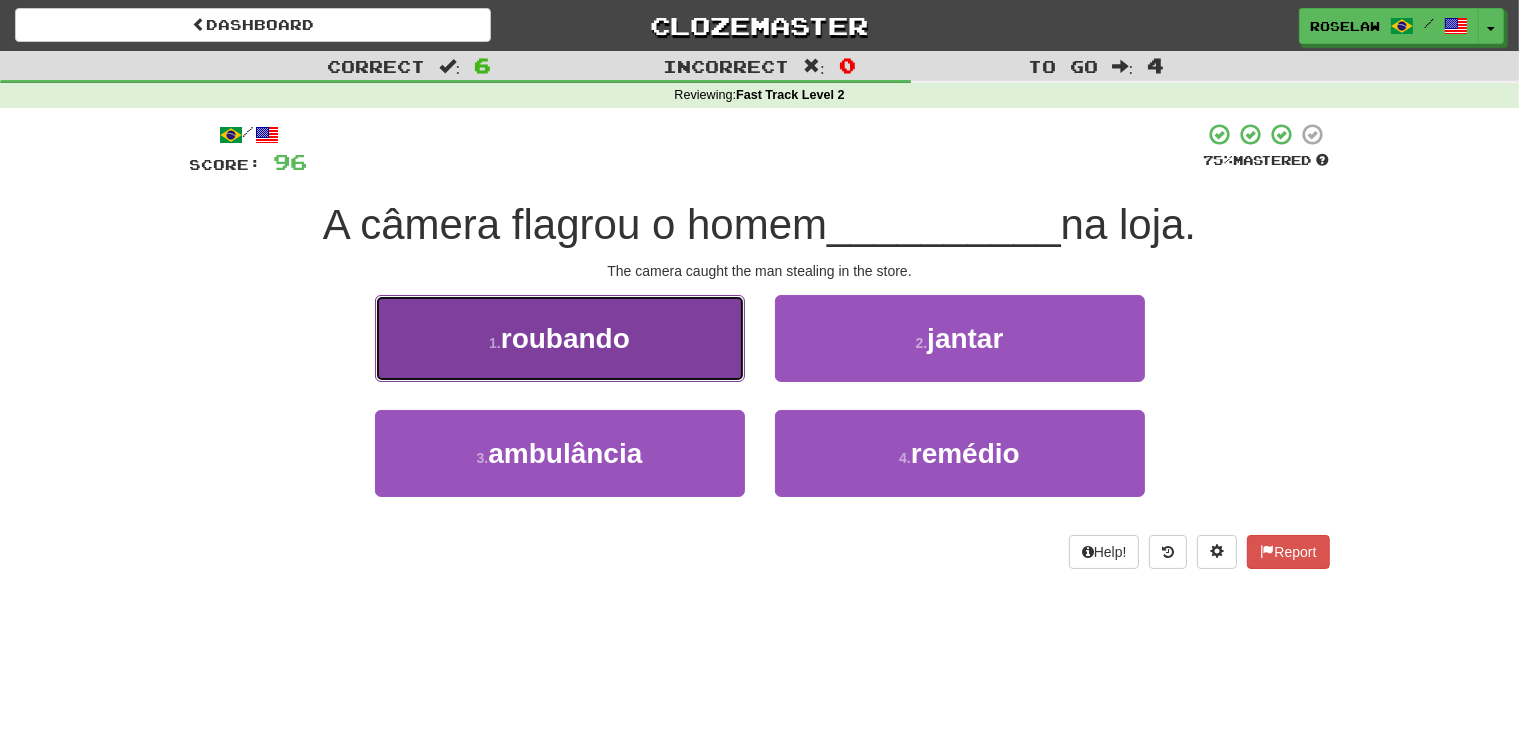 click on "1 .  roubando" at bounding box center [560, 338] 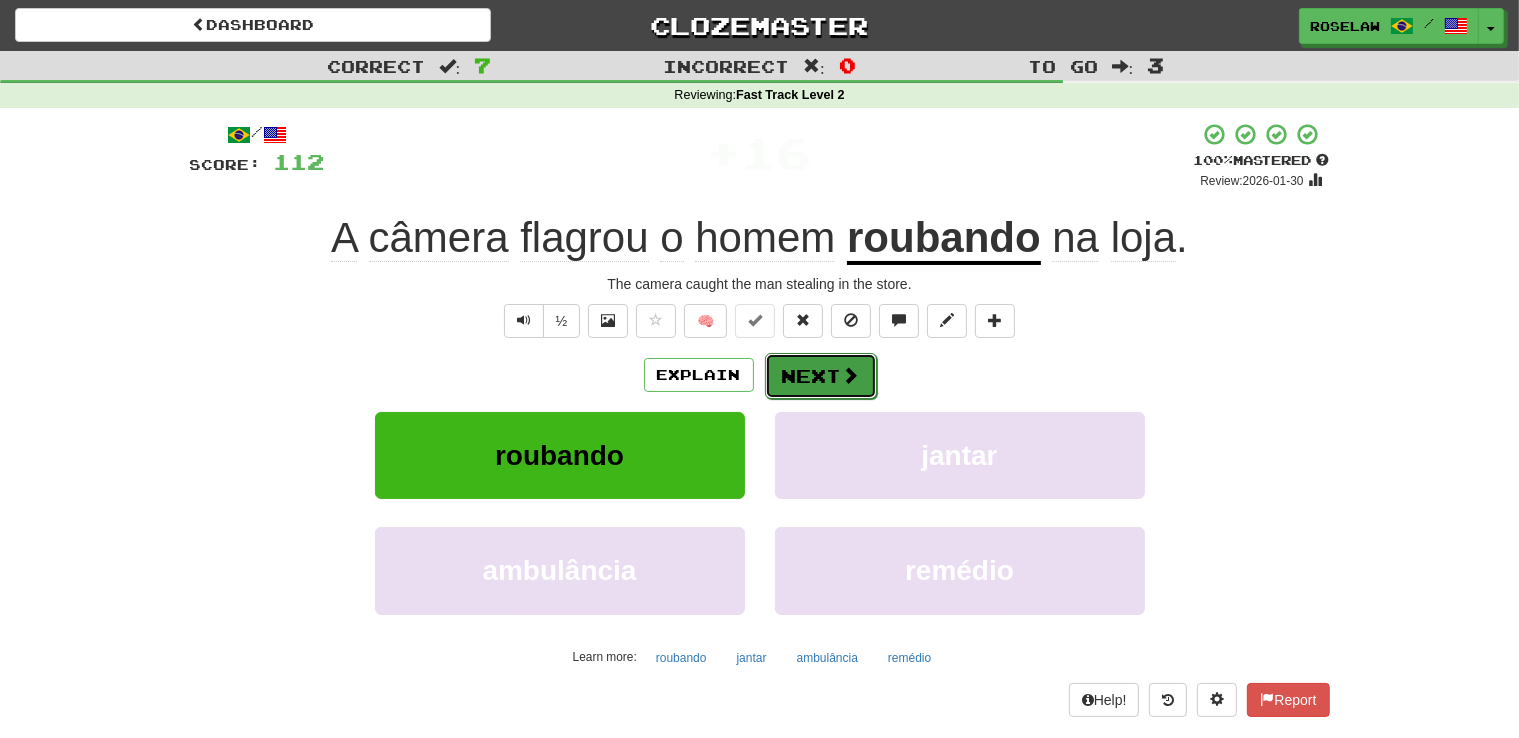 click on "Next" at bounding box center [821, 376] 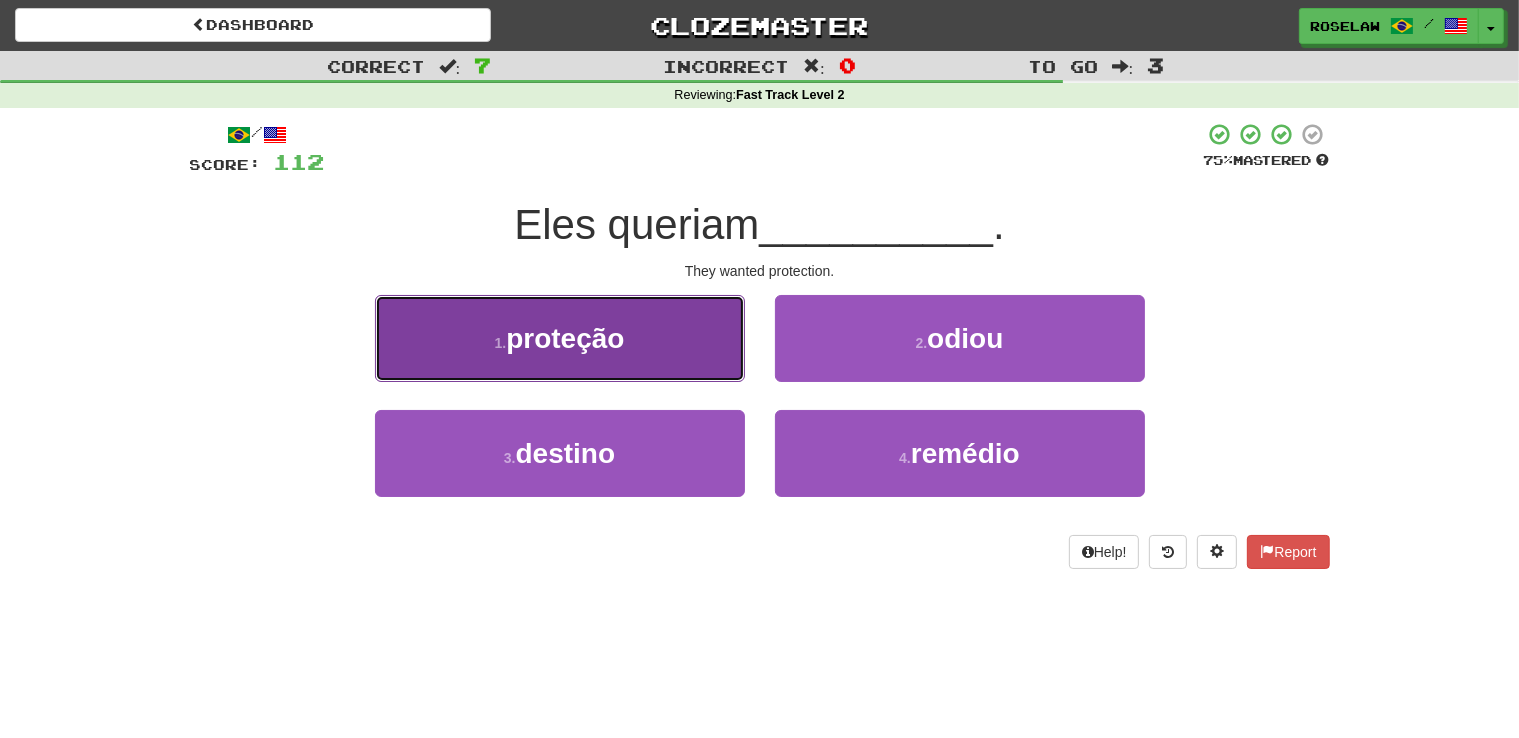 click on "1 .  proteção" at bounding box center (560, 338) 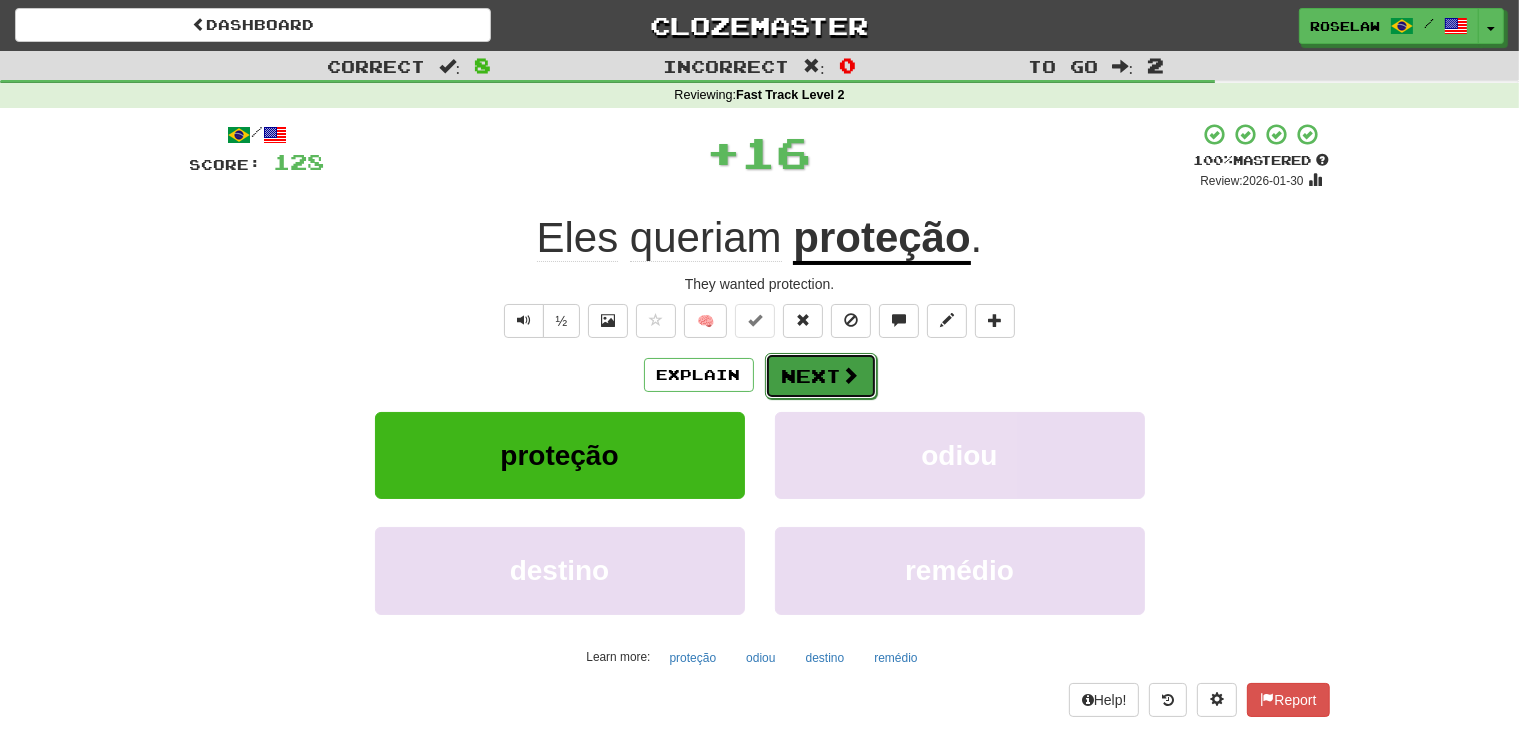 click on "Next" at bounding box center [821, 376] 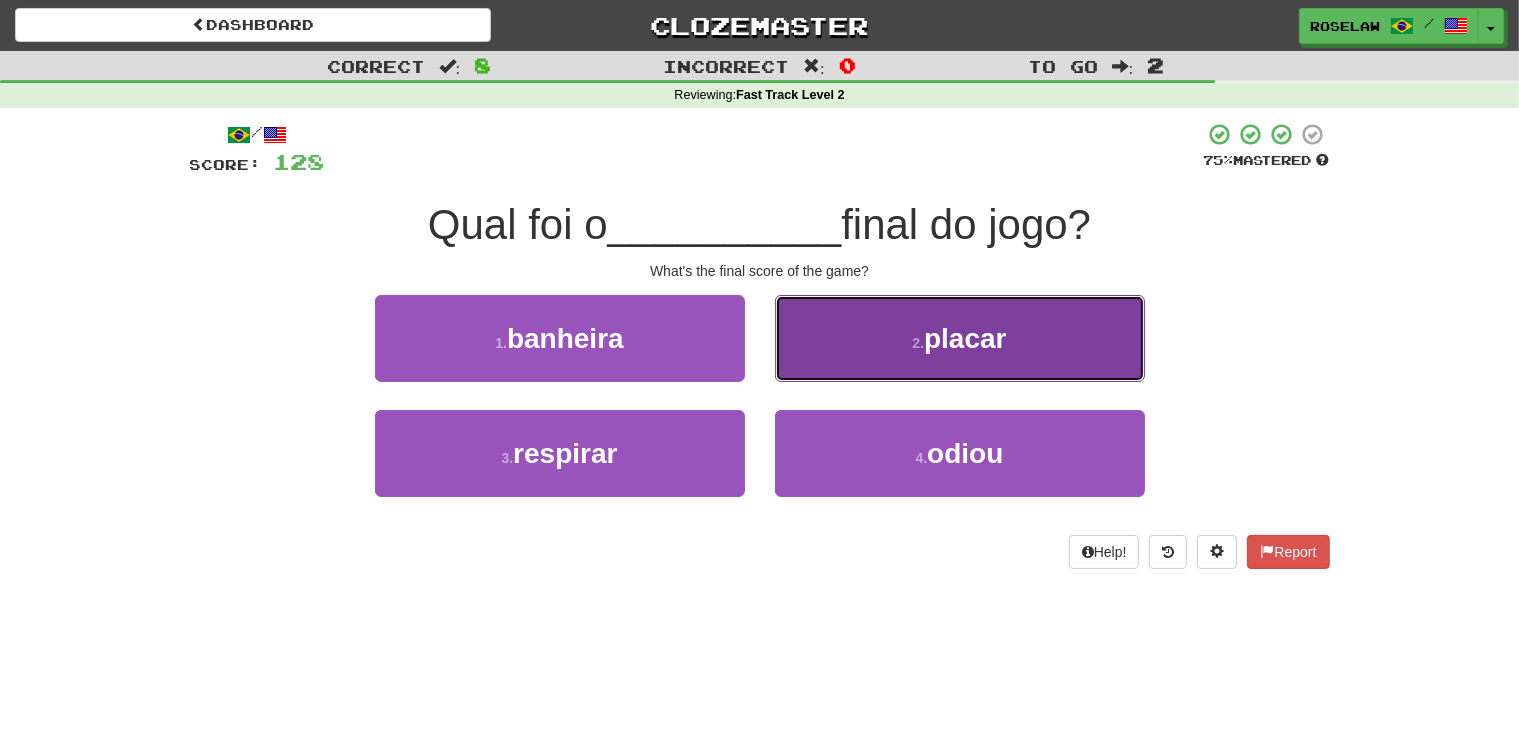click on "2 .  placar" at bounding box center (960, 338) 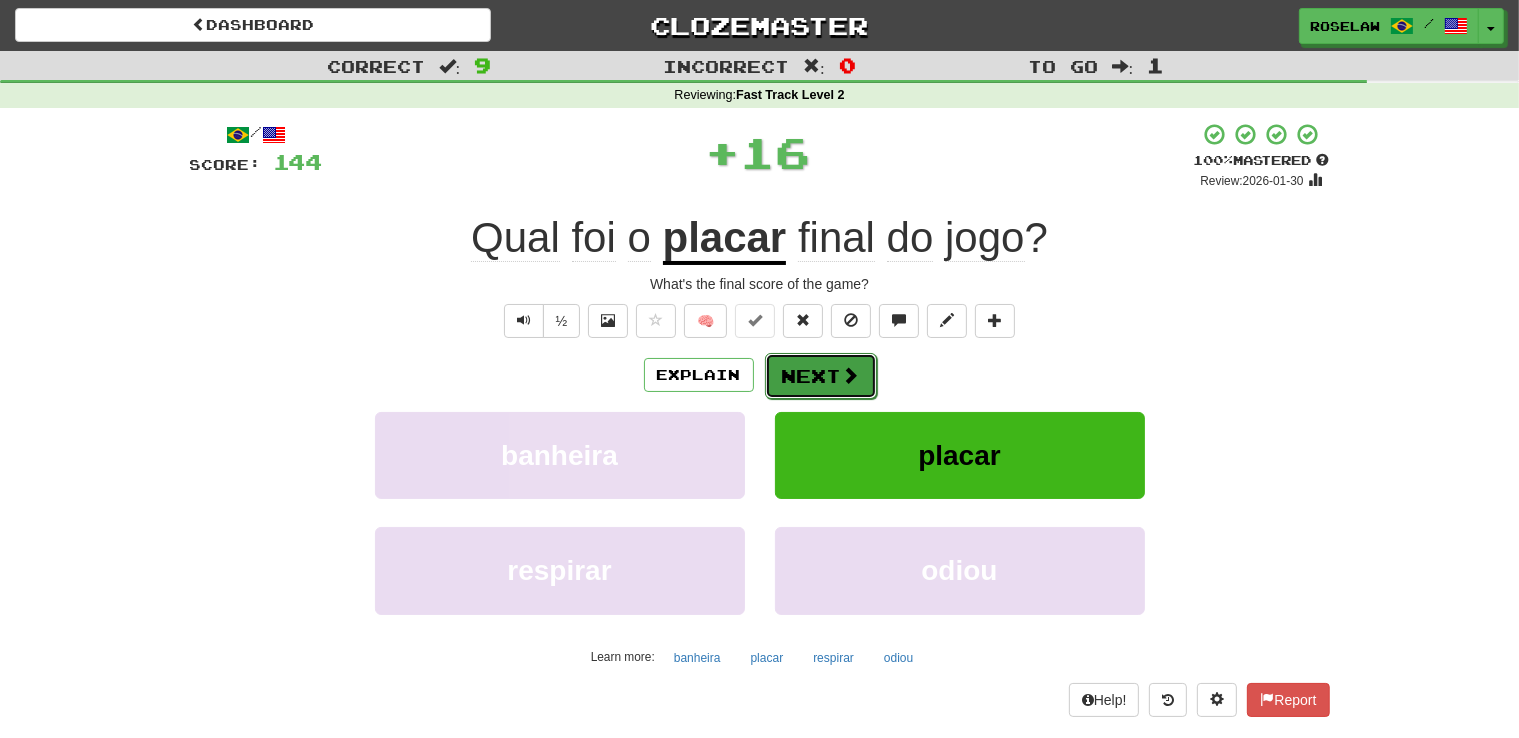click on "Next" at bounding box center [821, 376] 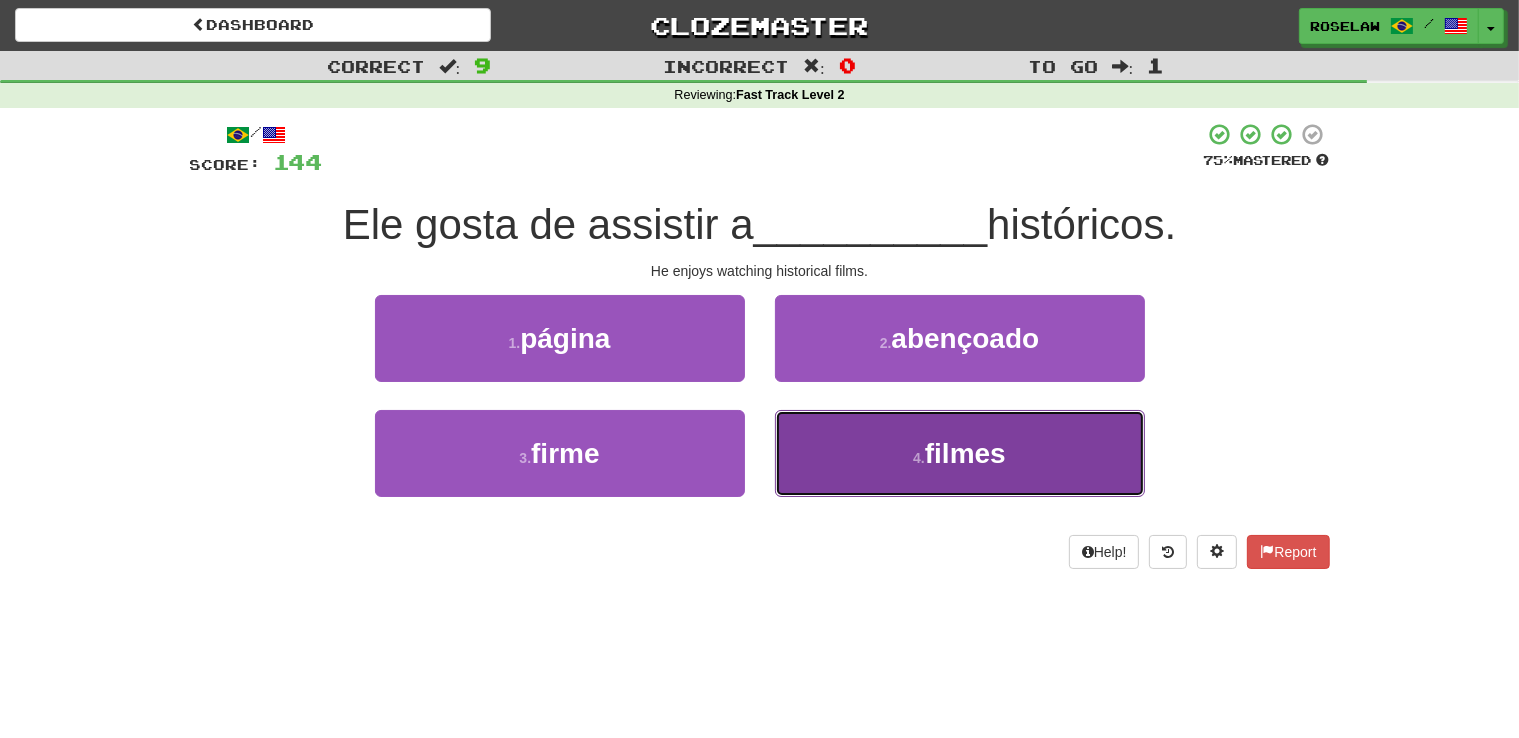click on "4 .  filmes" at bounding box center [960, 453] 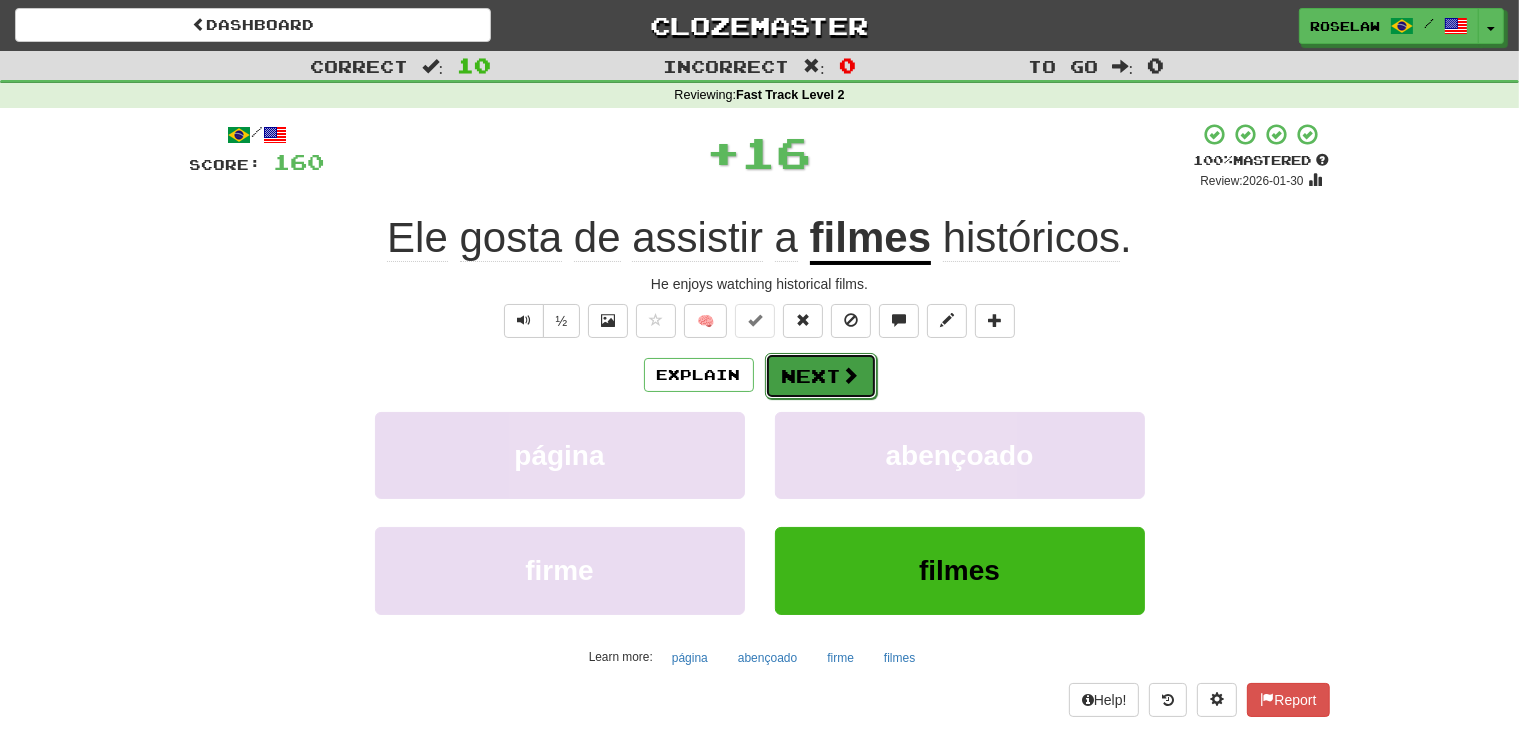 click on "Next" at bounding box center (821, 376) 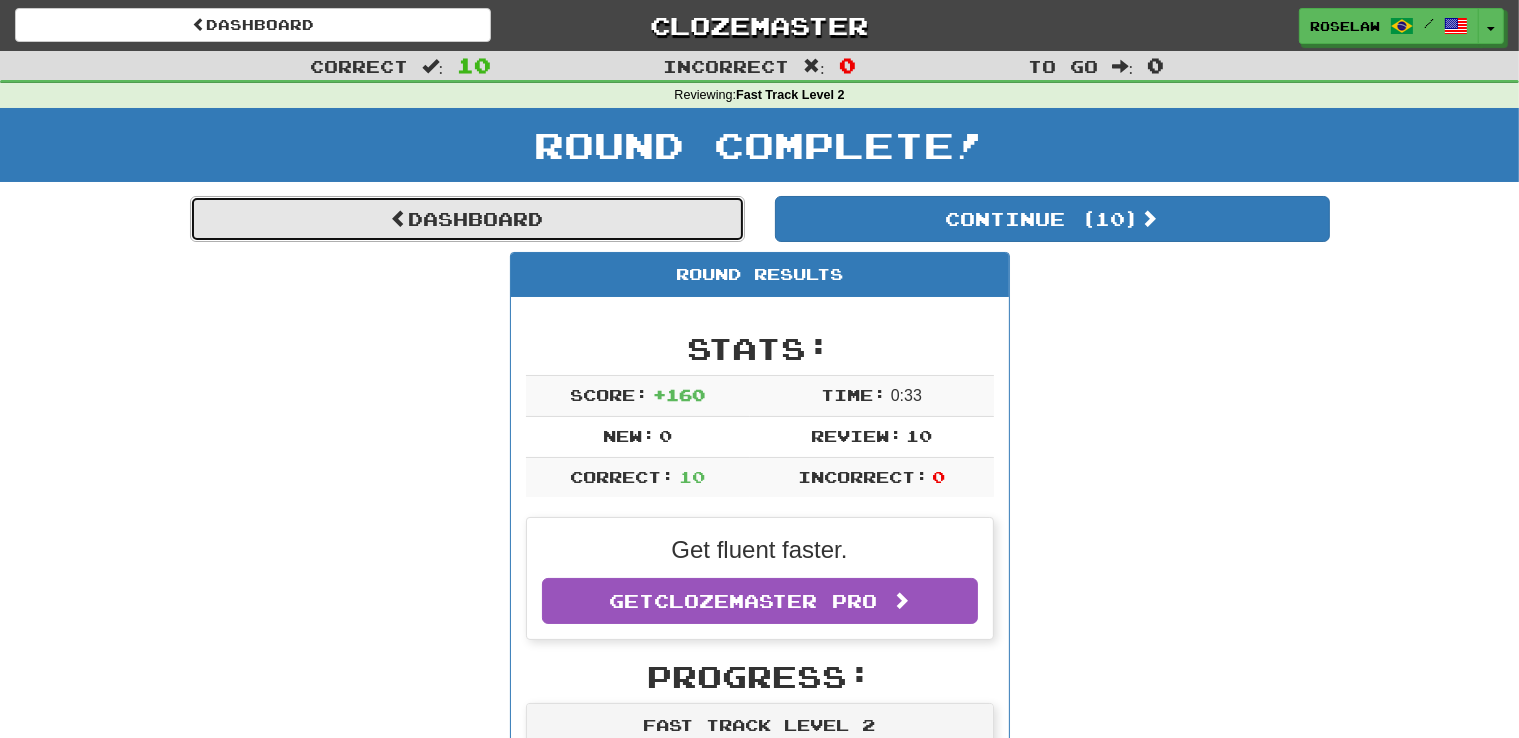 click on "Dashboard" at bounding box center (467, 219) 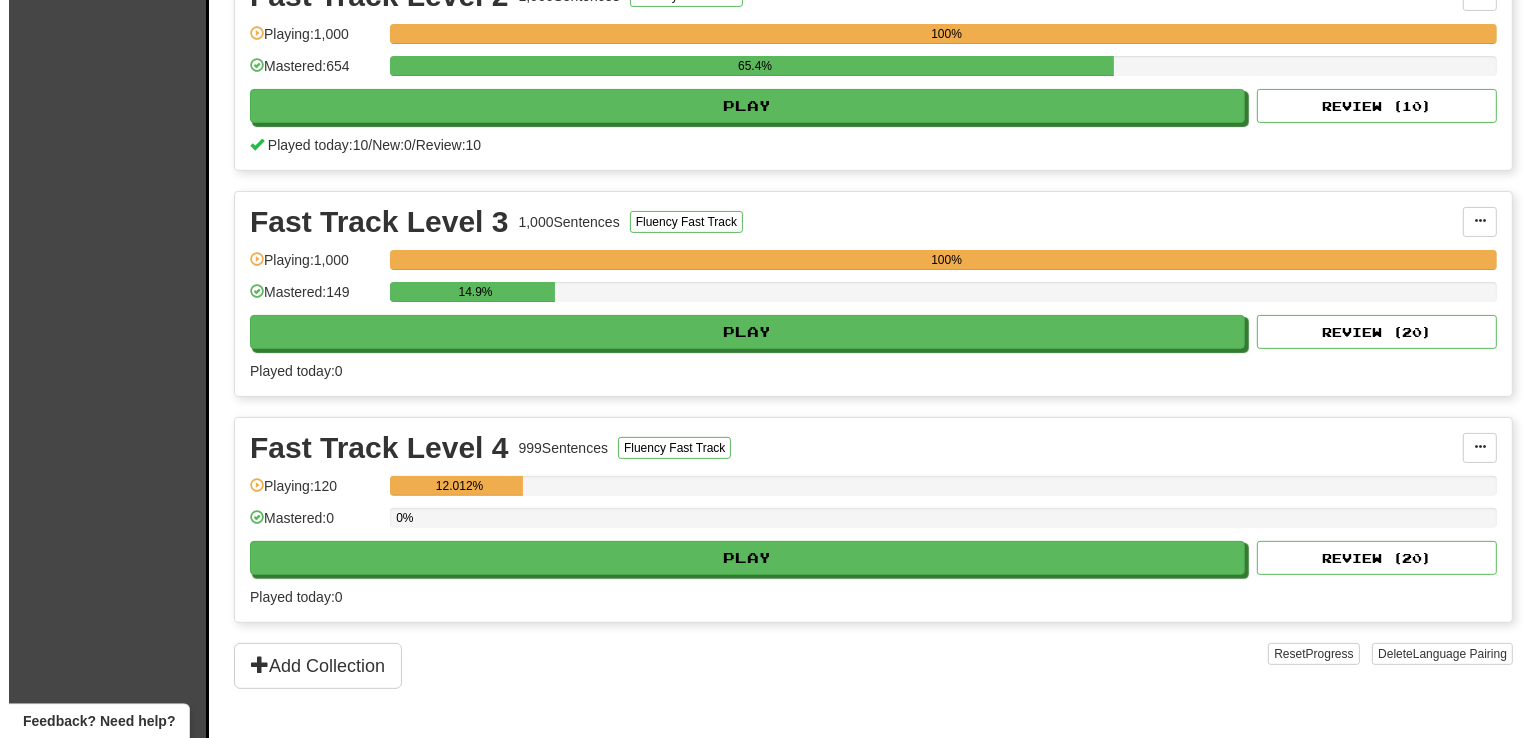 scroll, scrollTop: 497, scrollLeft: 0, axis: vertical 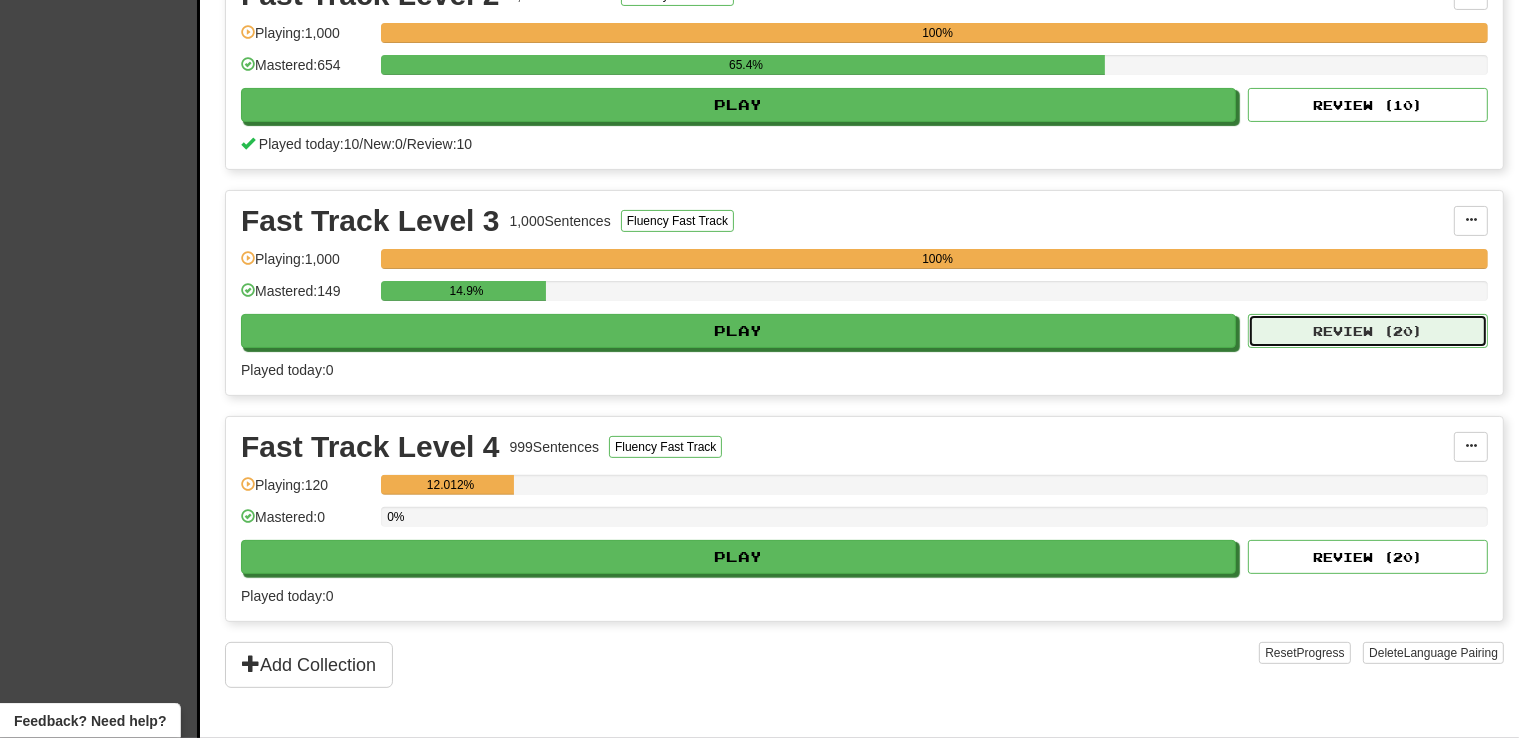 click on "Review ( 20 )" at bounding box center [1368, 331] 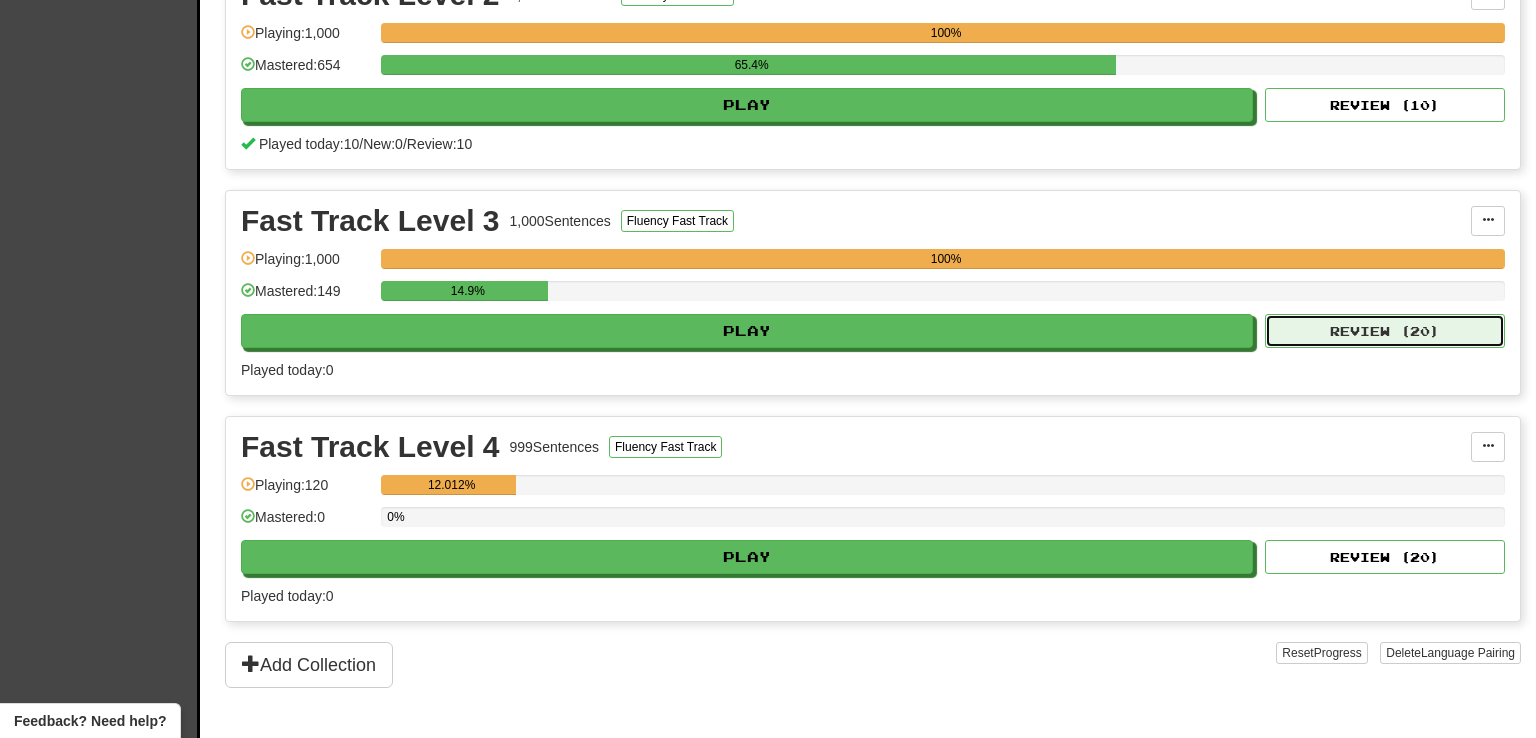 select on "**" 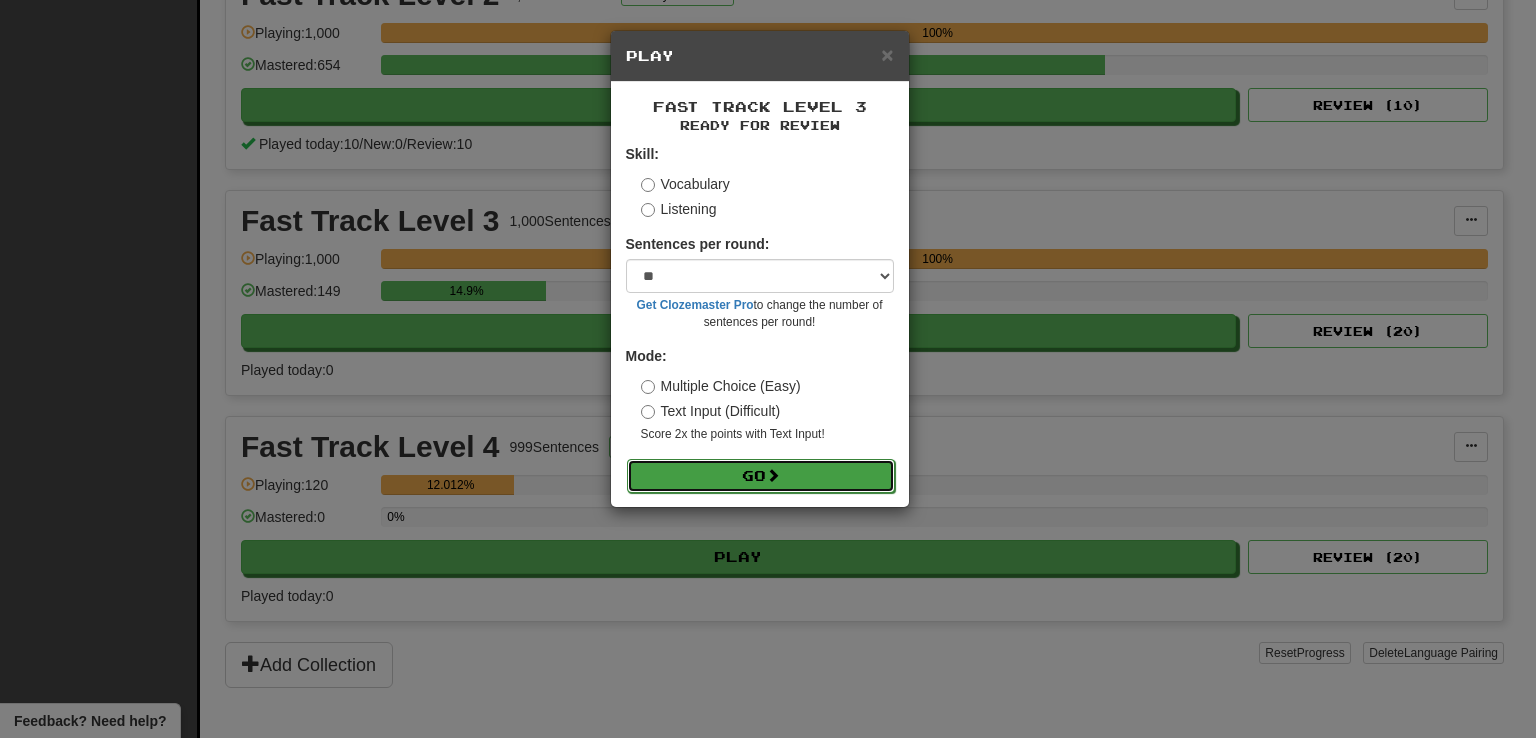 click on "Go" at bounding box center [761, 476] 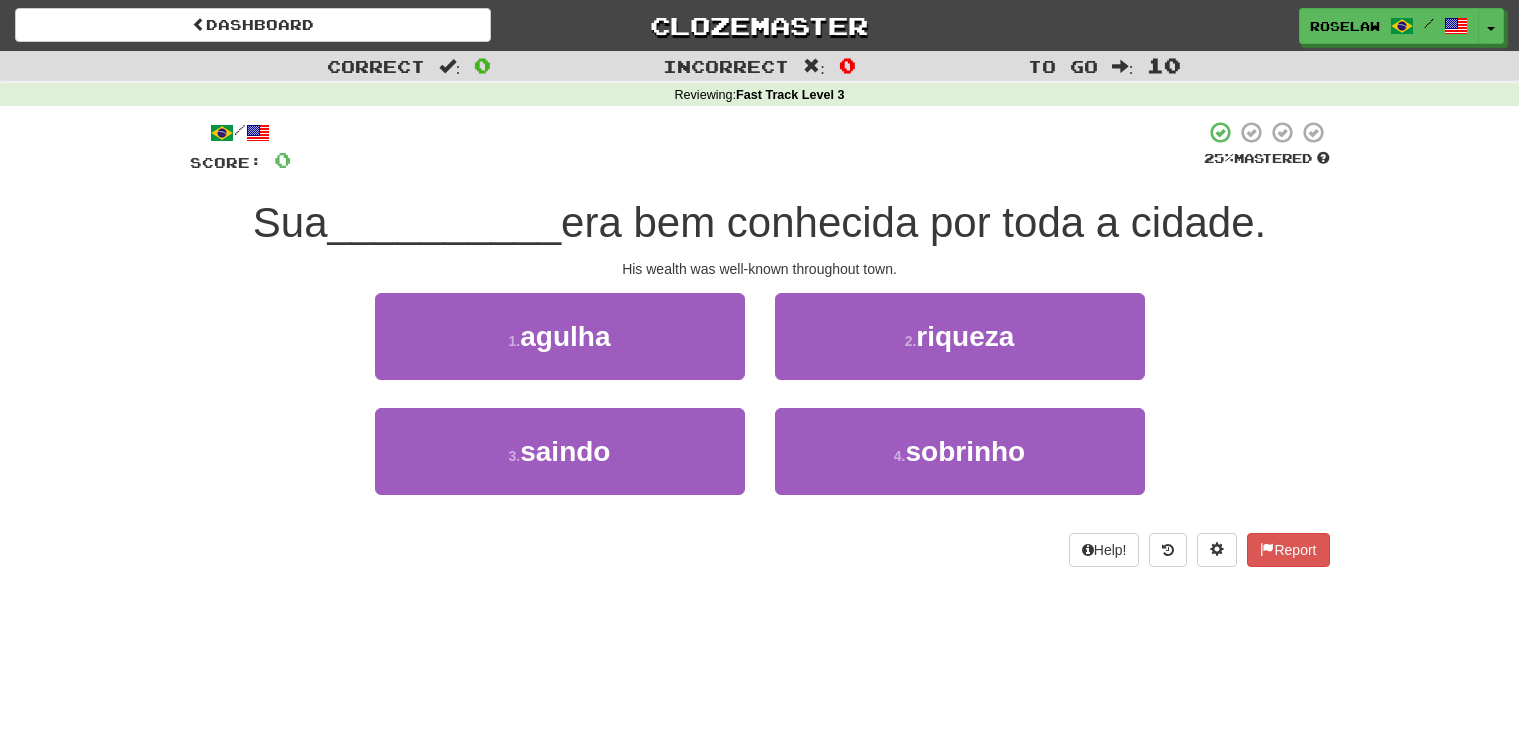 scroll, scrollTop: 0, scrollLeft: 0, axis: both 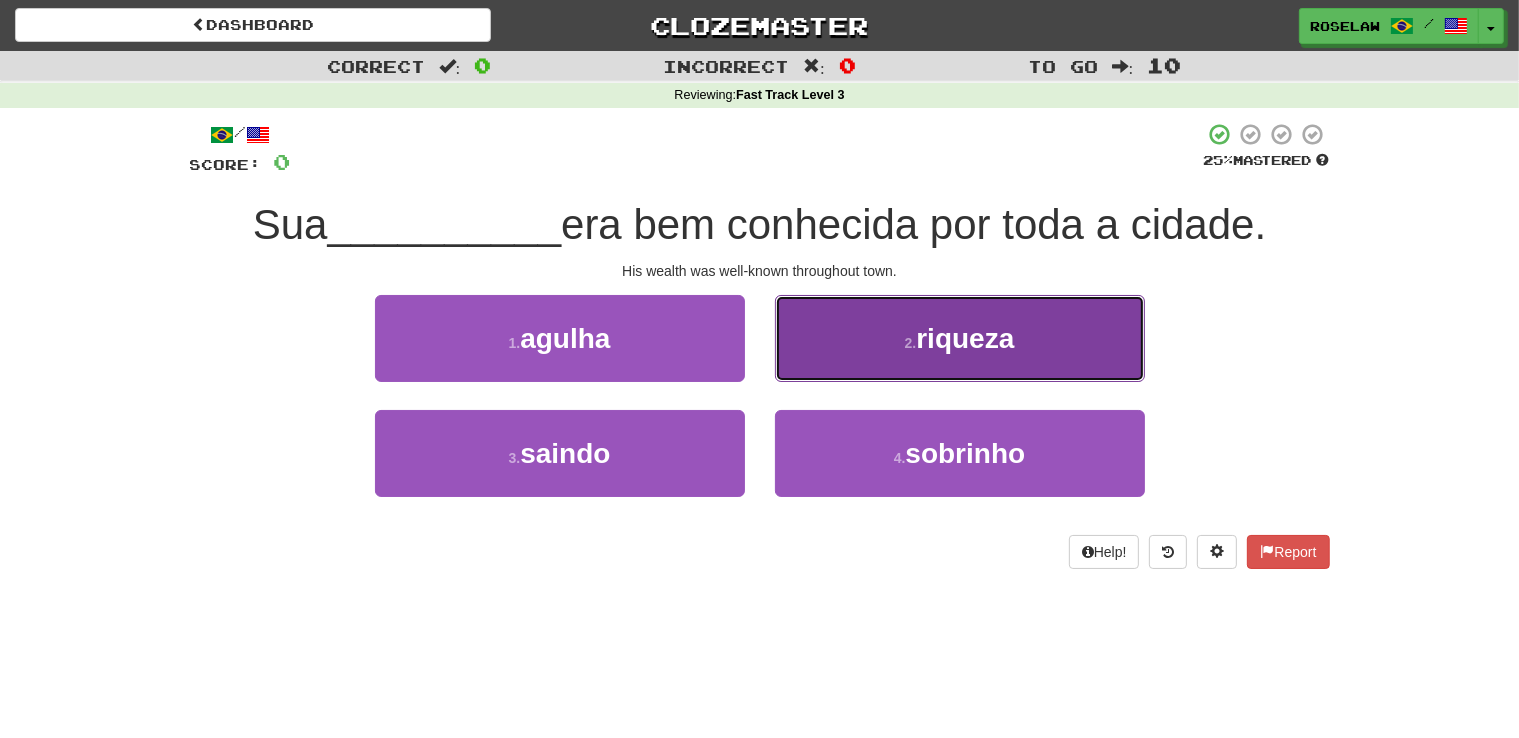 click on "2 .  riqueza" at bounding box center (960, 338) 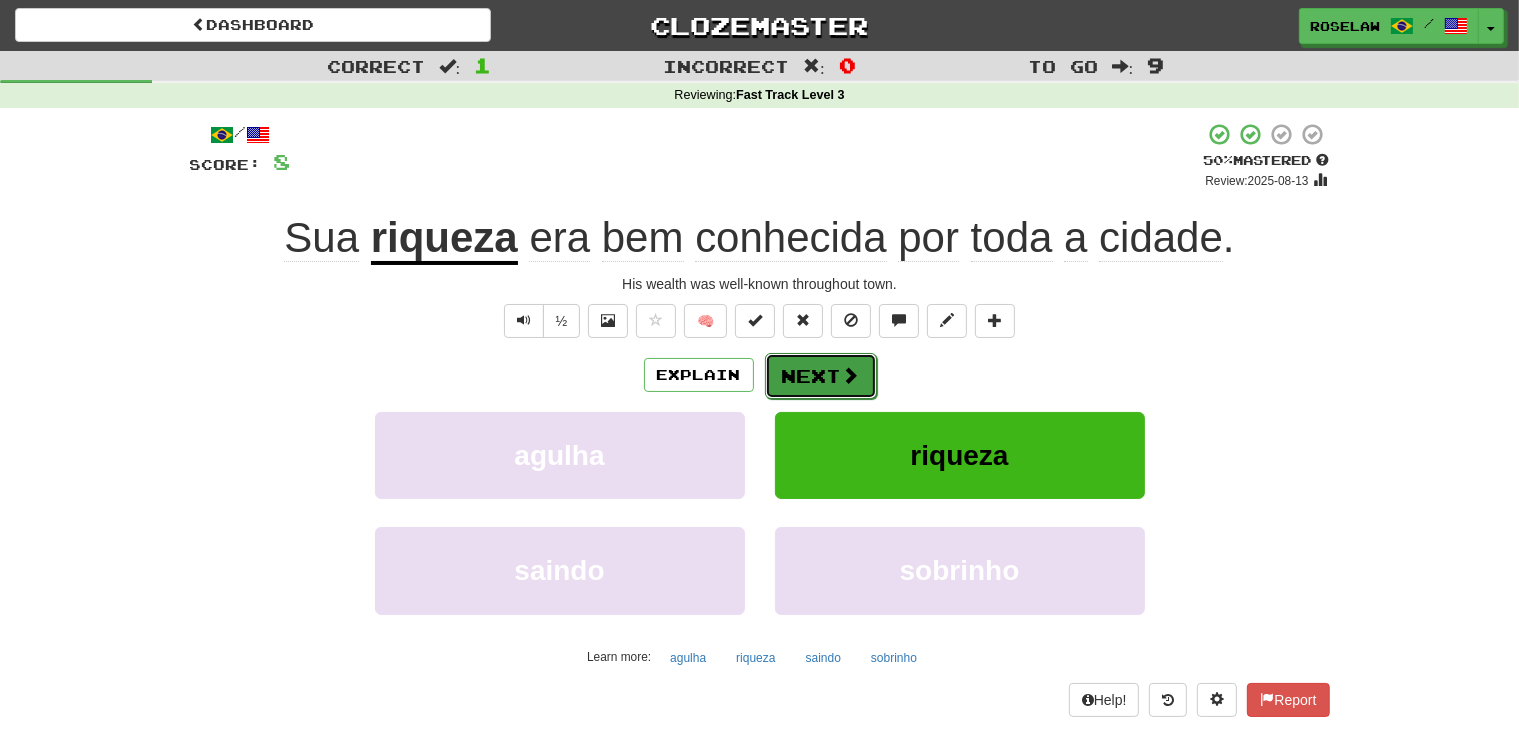 click at bounding box center (851, 375) 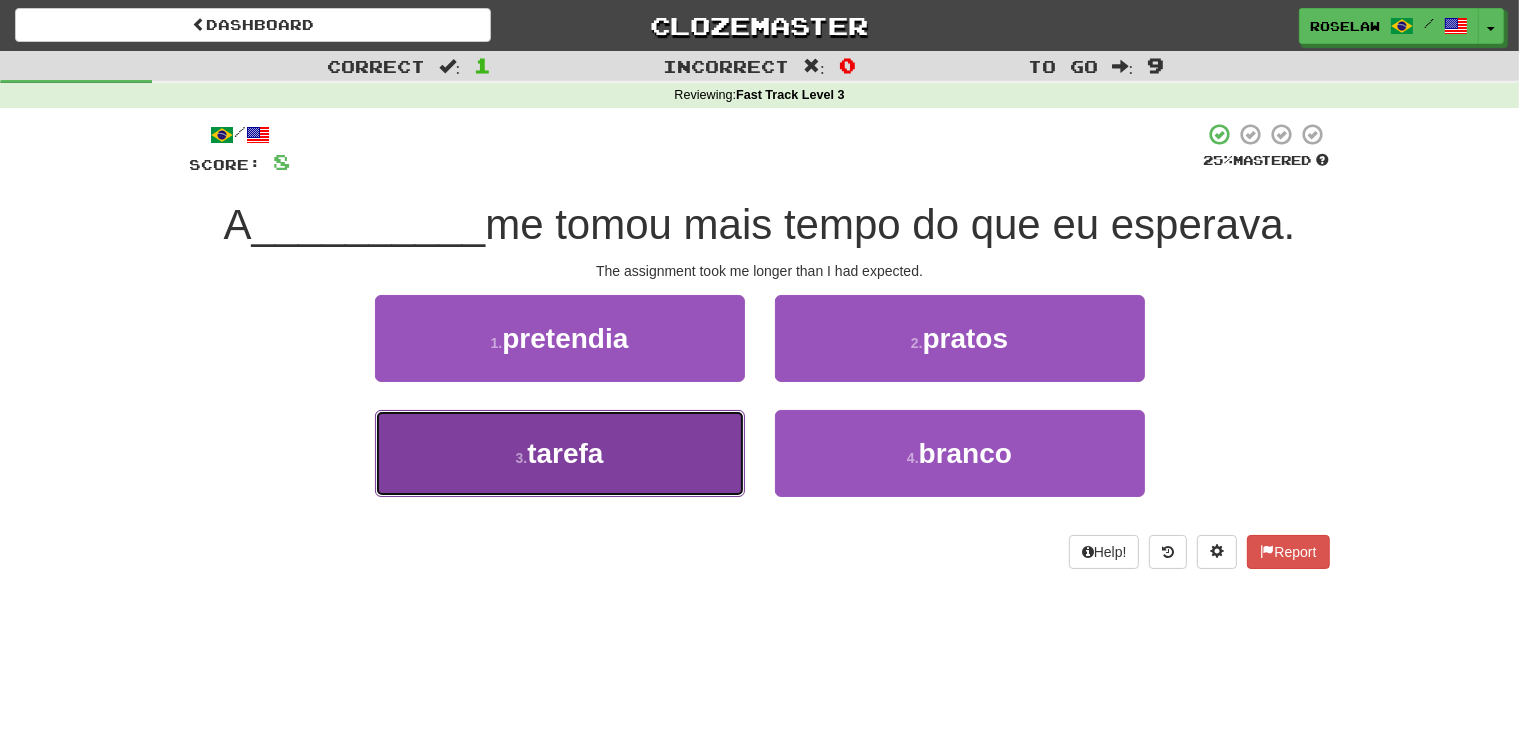 click on "3 .  tarefa" at bounding box center (560, 453) 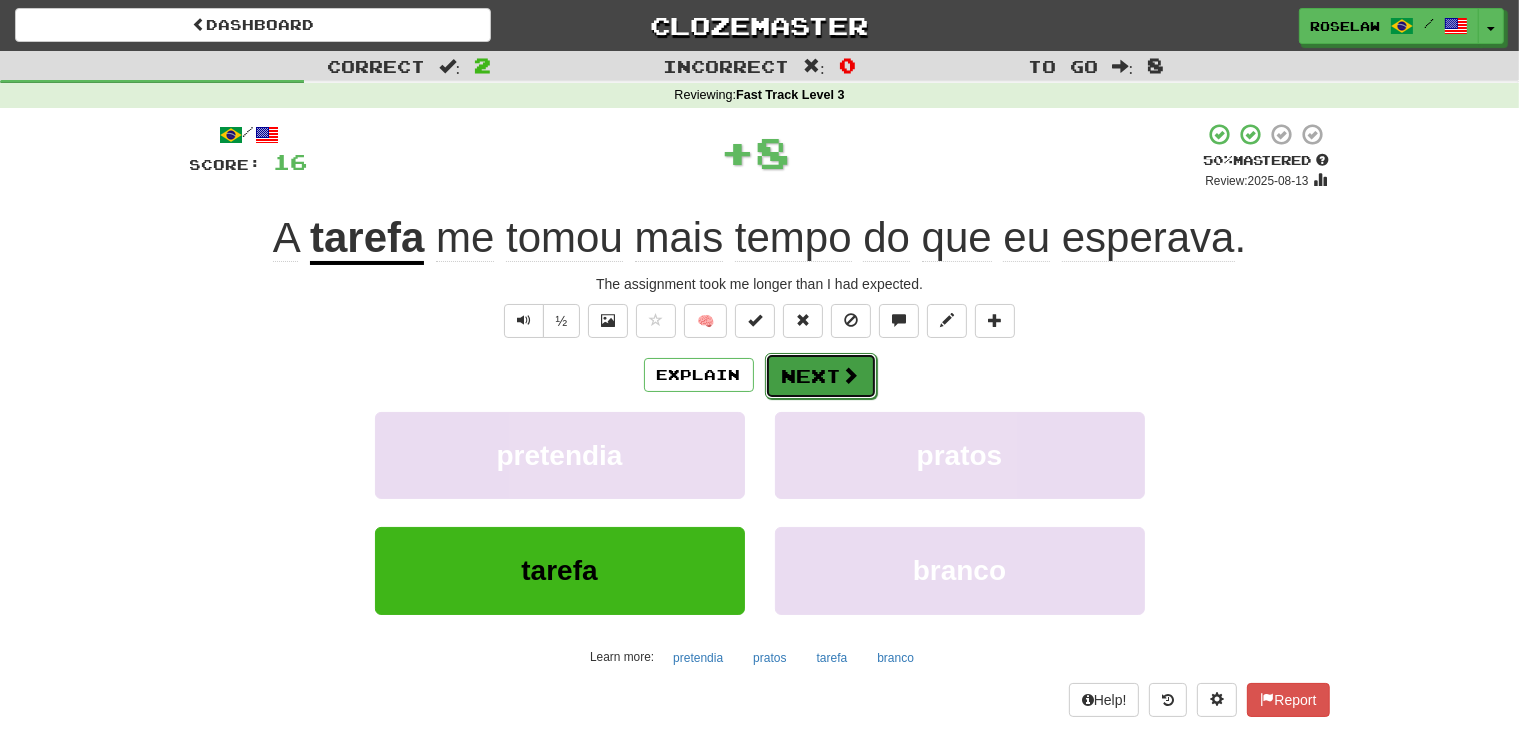 click on "Next" at bounding box center [821, 376] 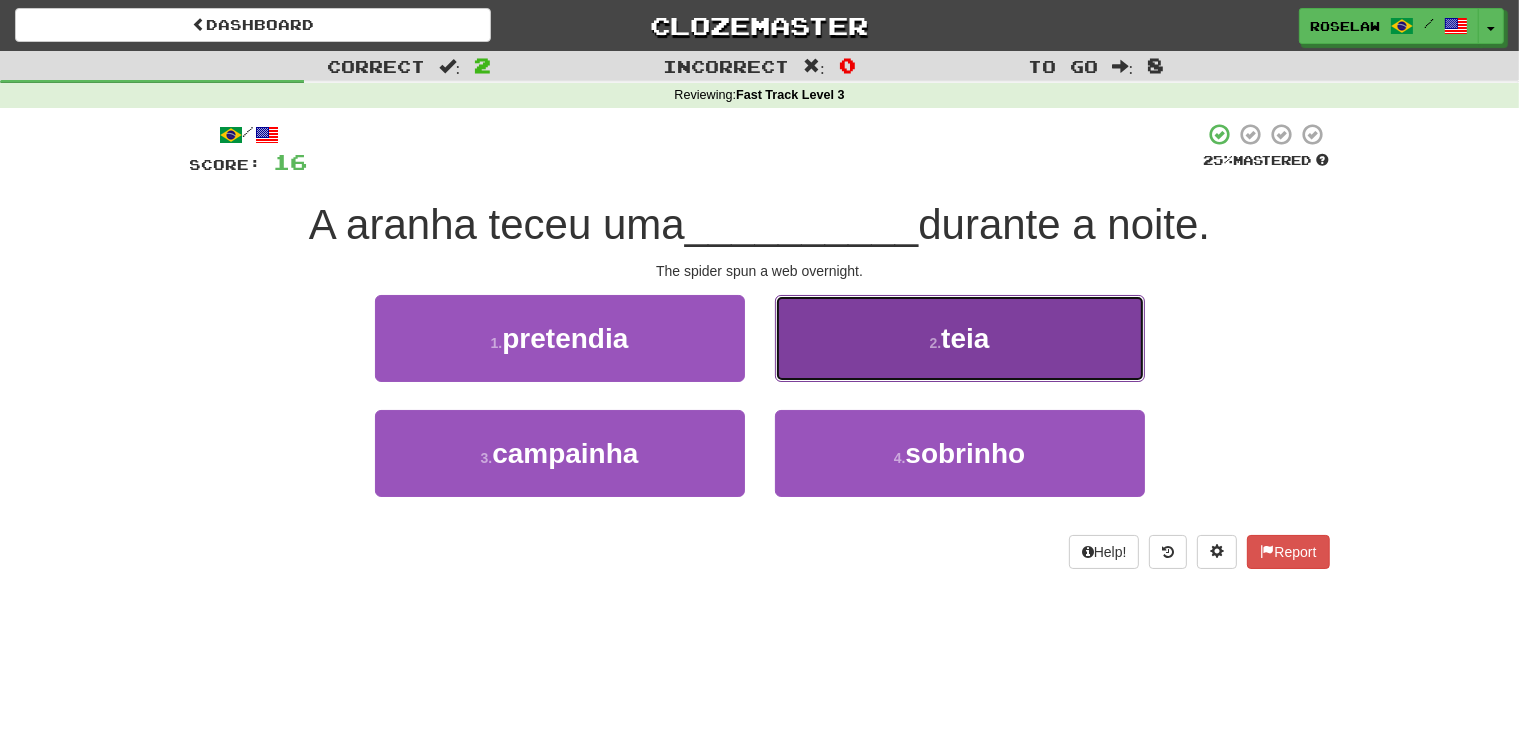 click on "2 .  teia" at bounding box center (960, 338) 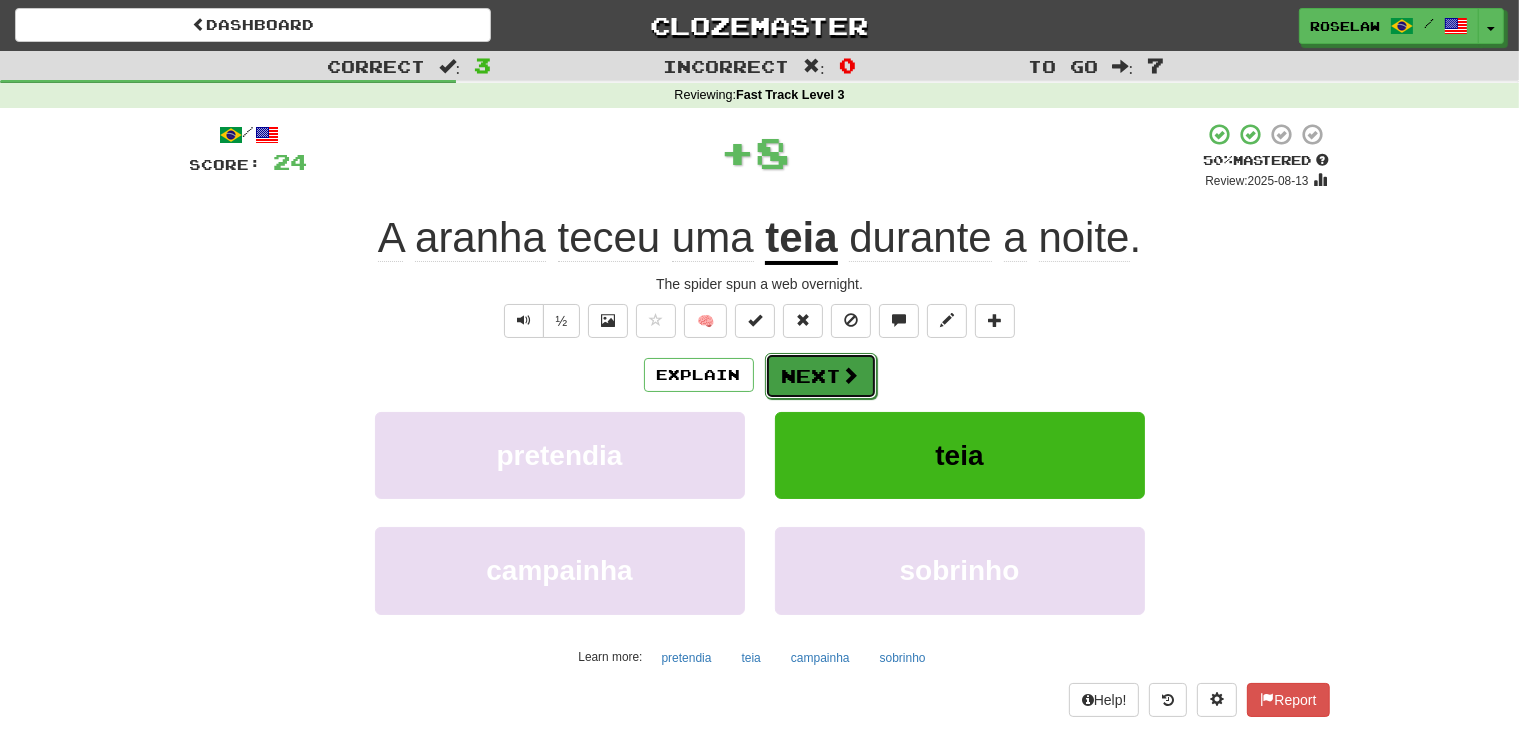 click on "Next" at bounding box center (821, 376) 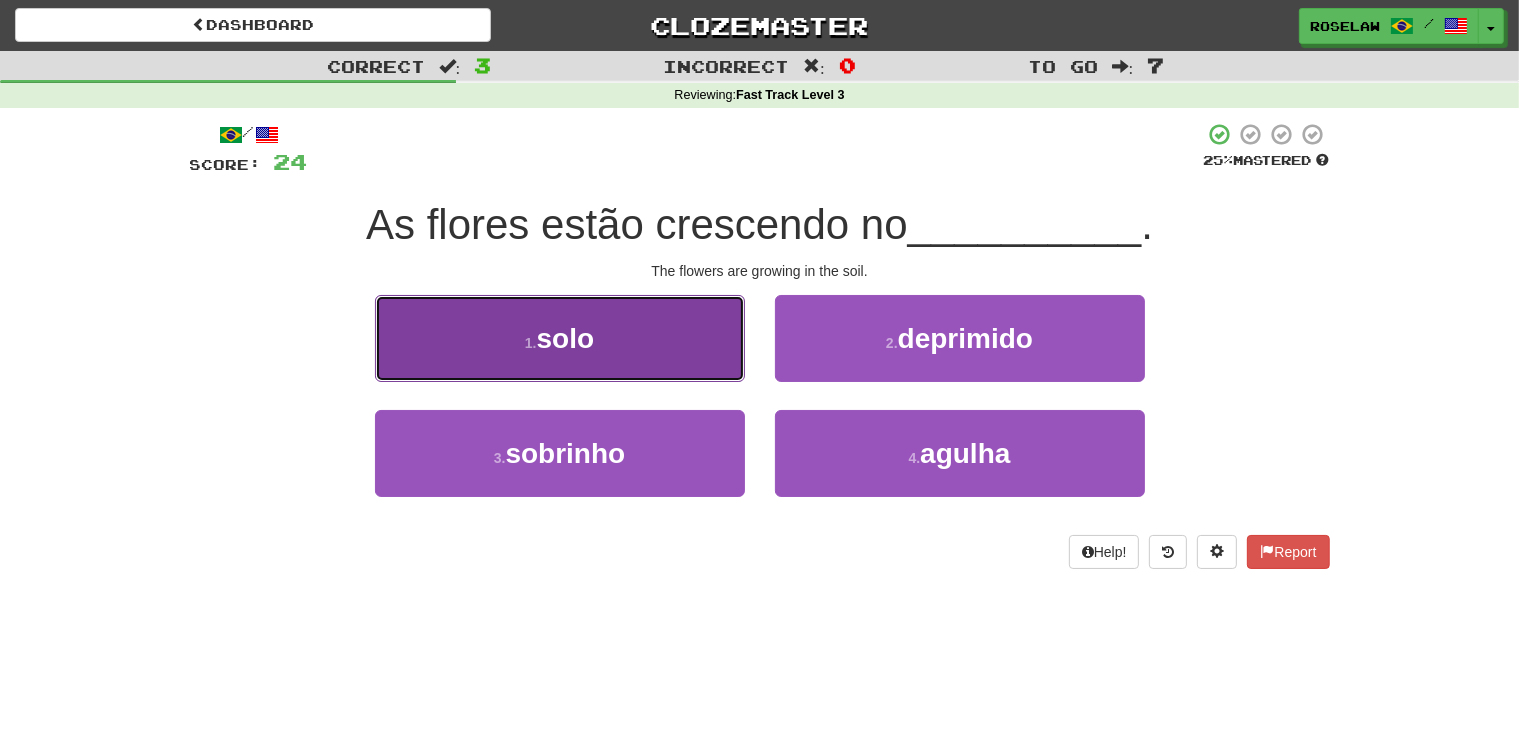 click on "1 .  solo" at bounding box center [560, 338] 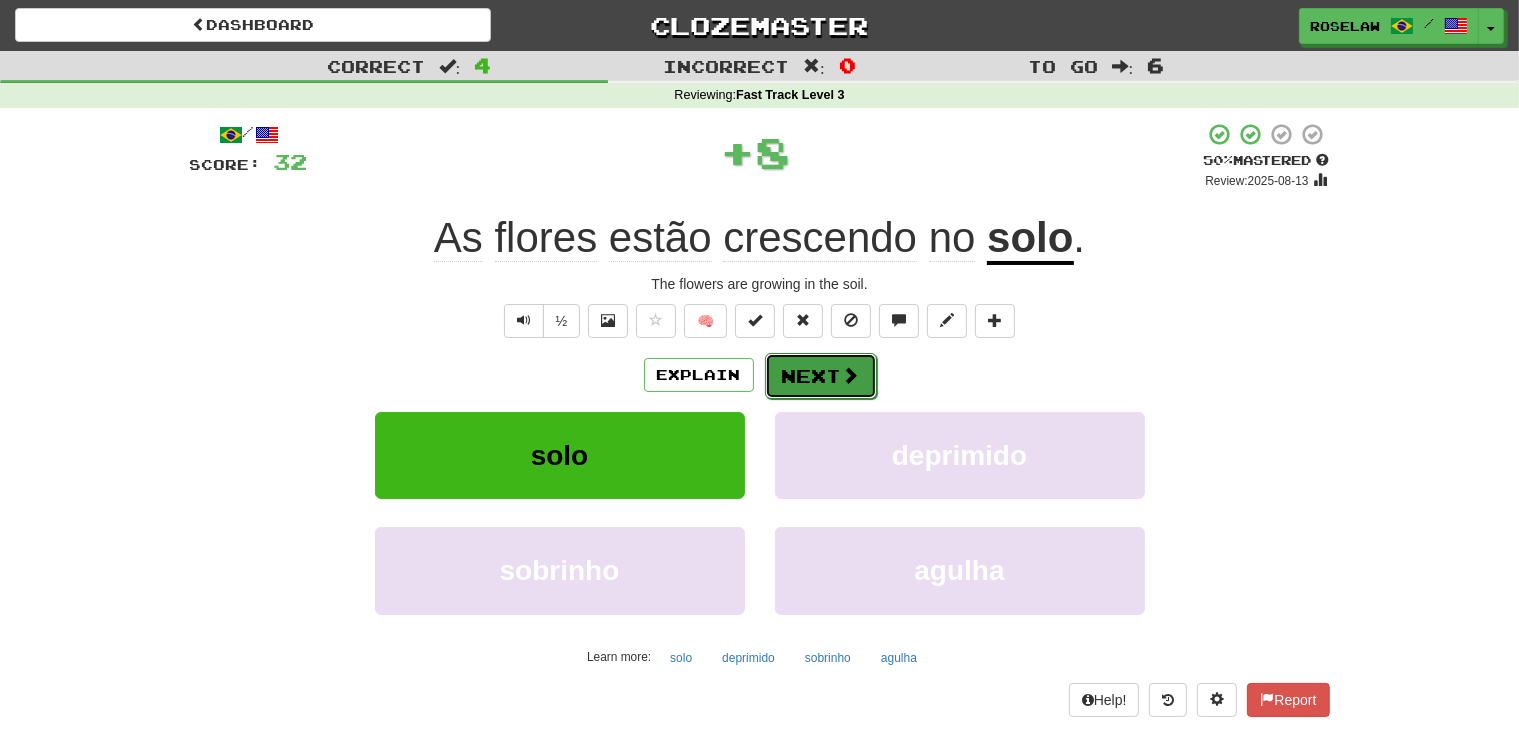 click on "Next" at bounding box center (821, 376) 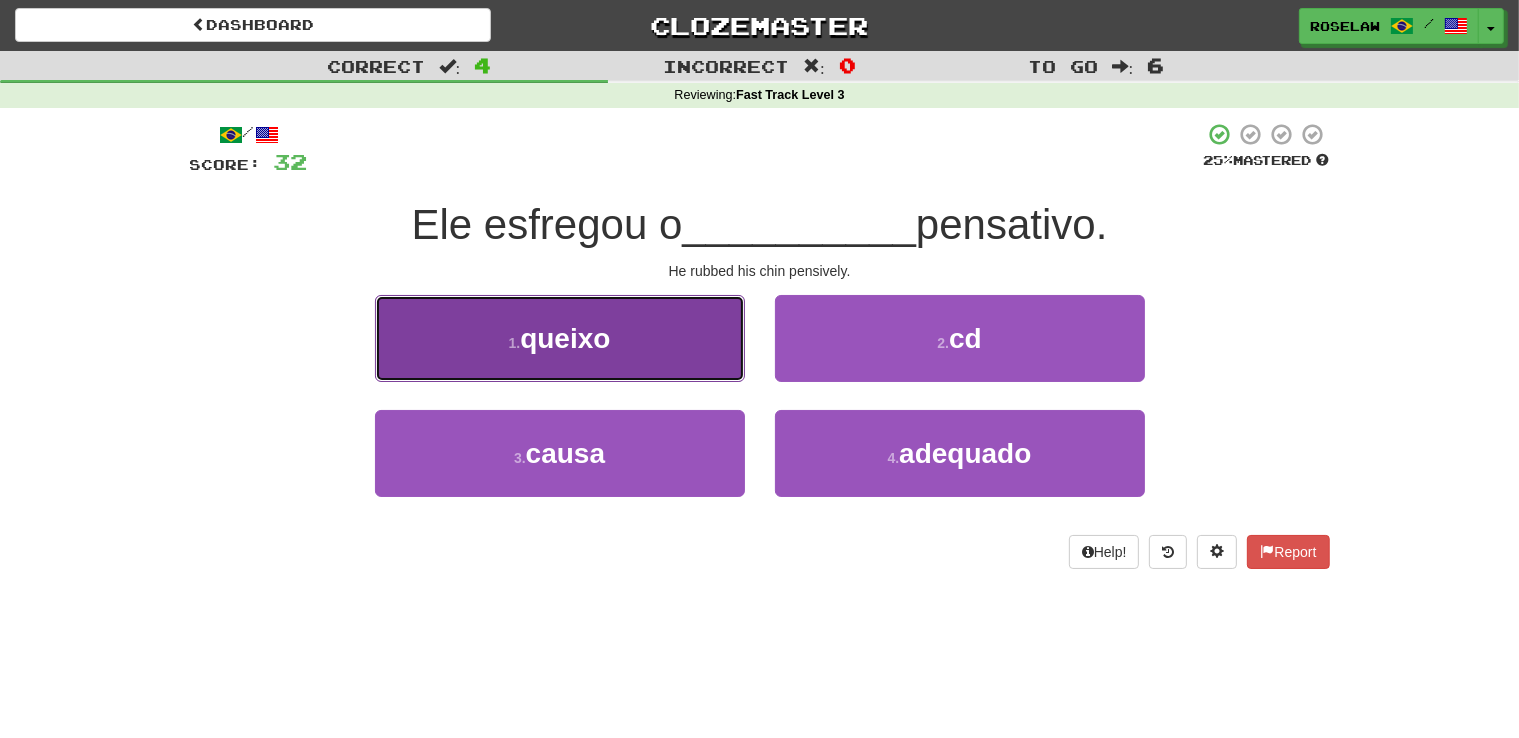 click on "1 .  queixo" at bounding box center (560, 338) 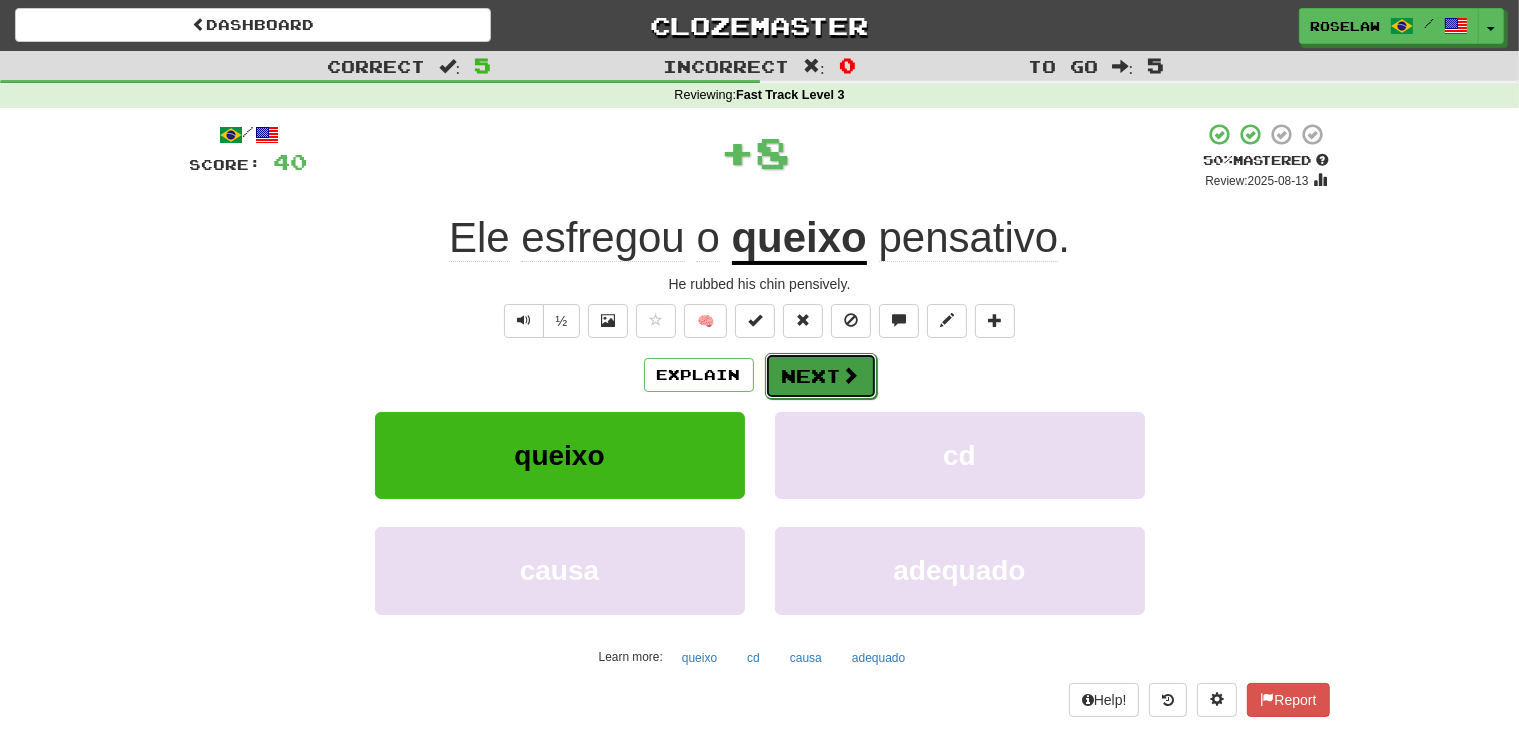 click on "Next" at bounding box center (821, 376) 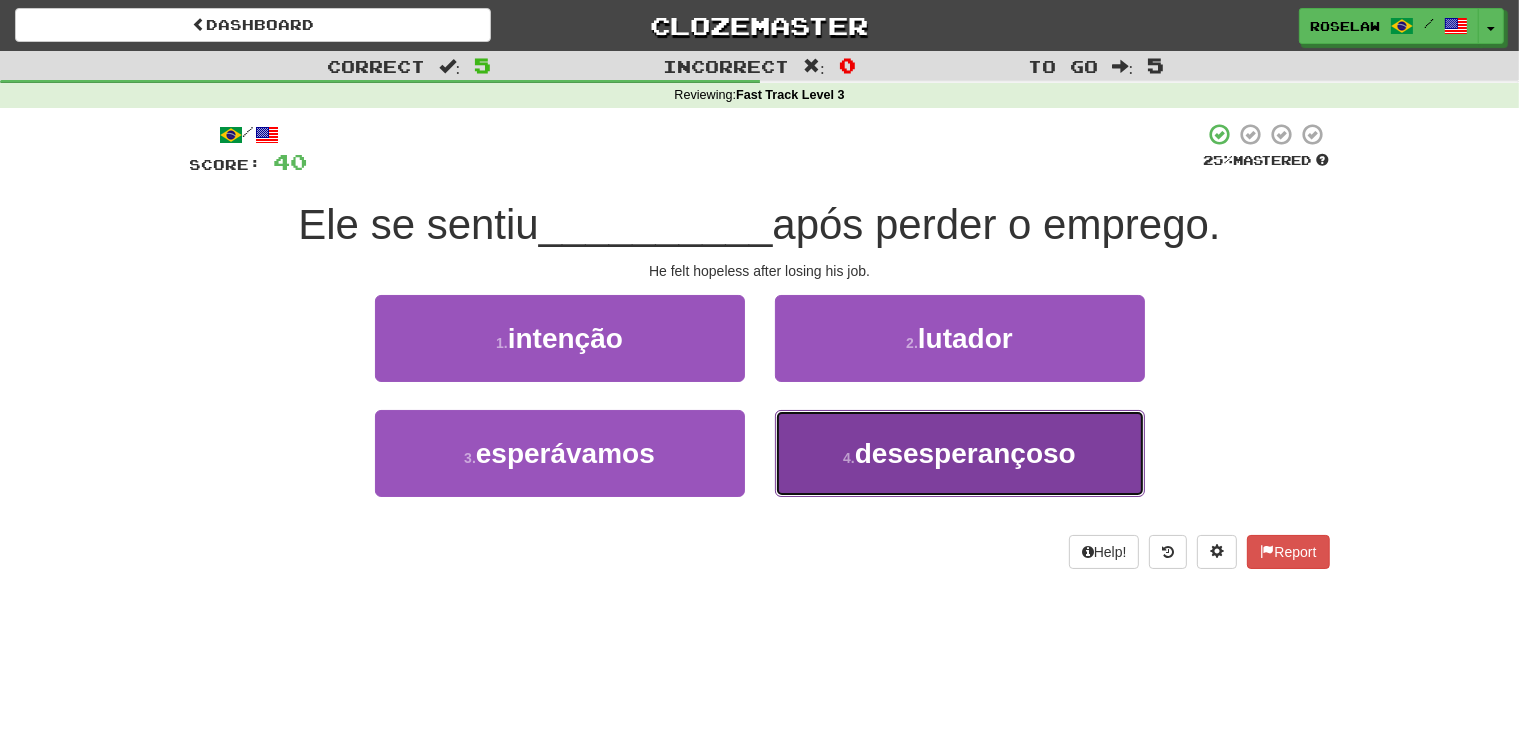 click on "4 .  desesperançoso" at bounding box center (960, 453) 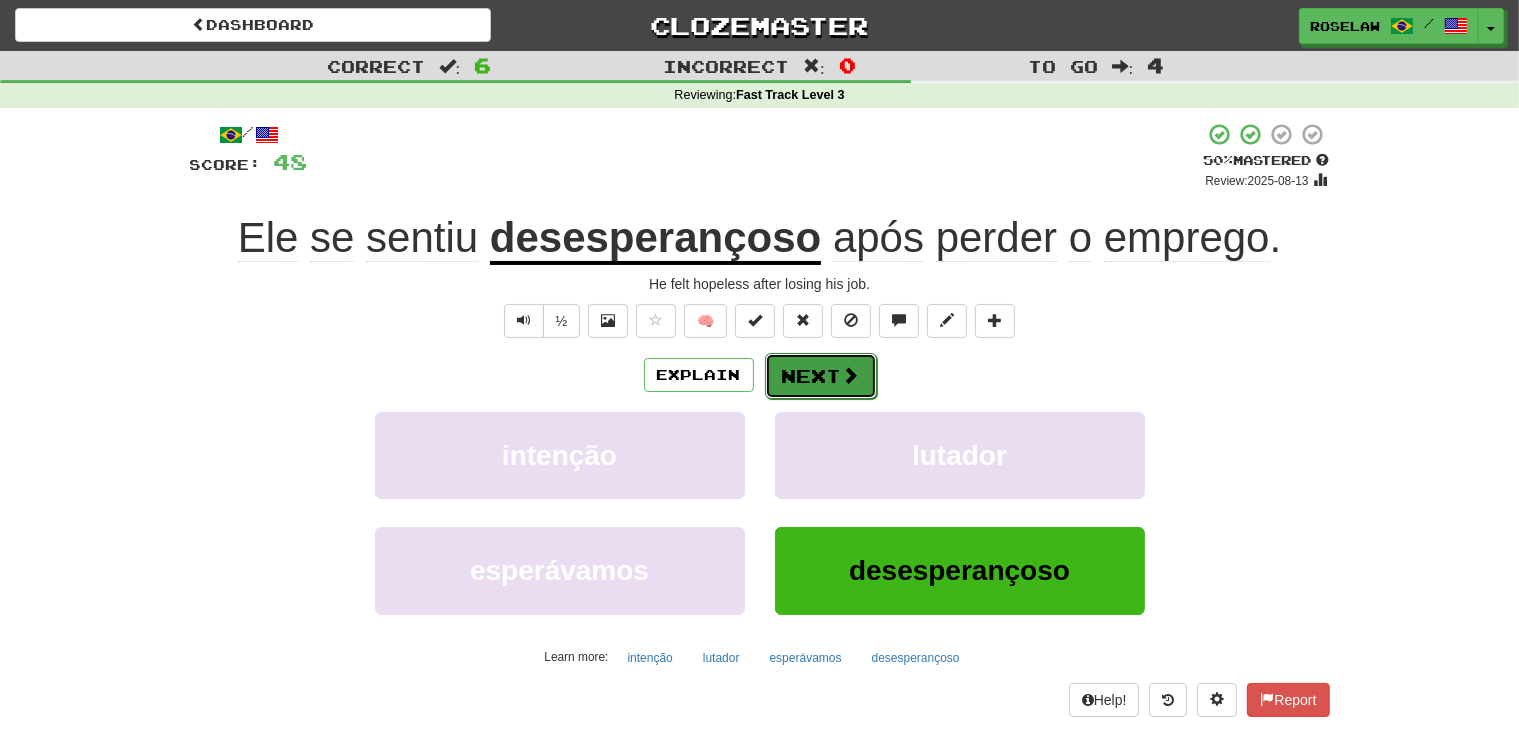 click on "Next" at bounding box center [821, 376] 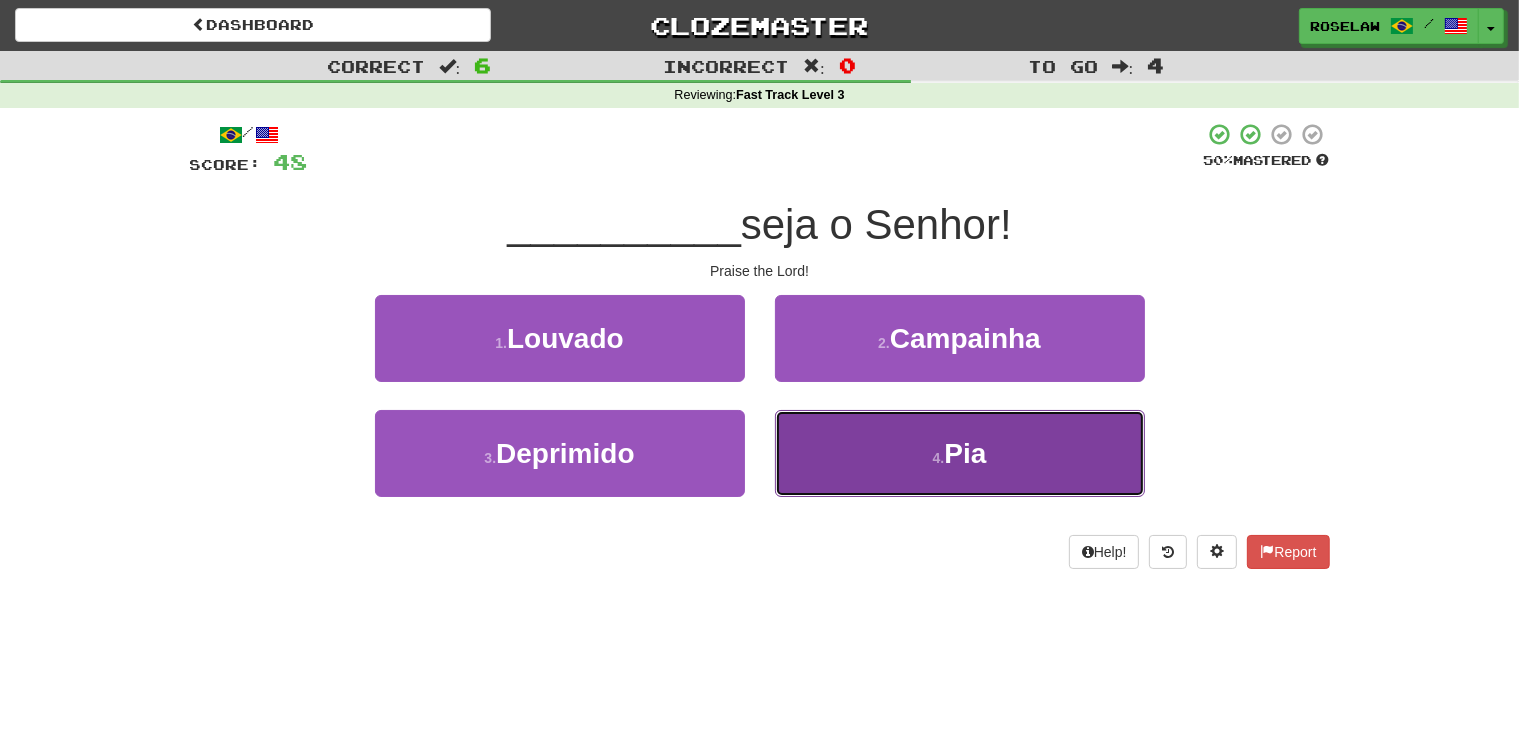 click on "4 .  Pia" at bounding box center [960, 453] 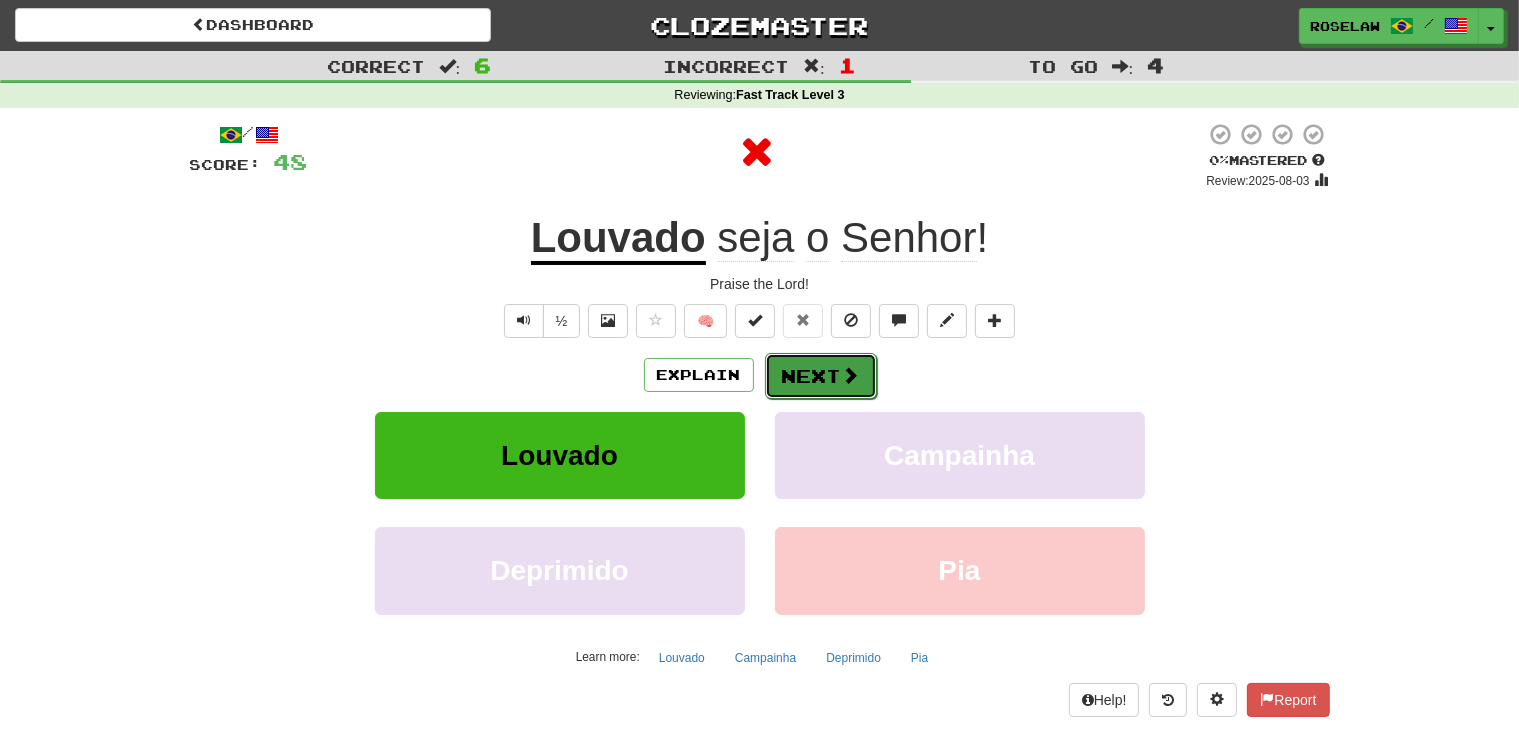 click on "Next" at bounding box center (821, 376) 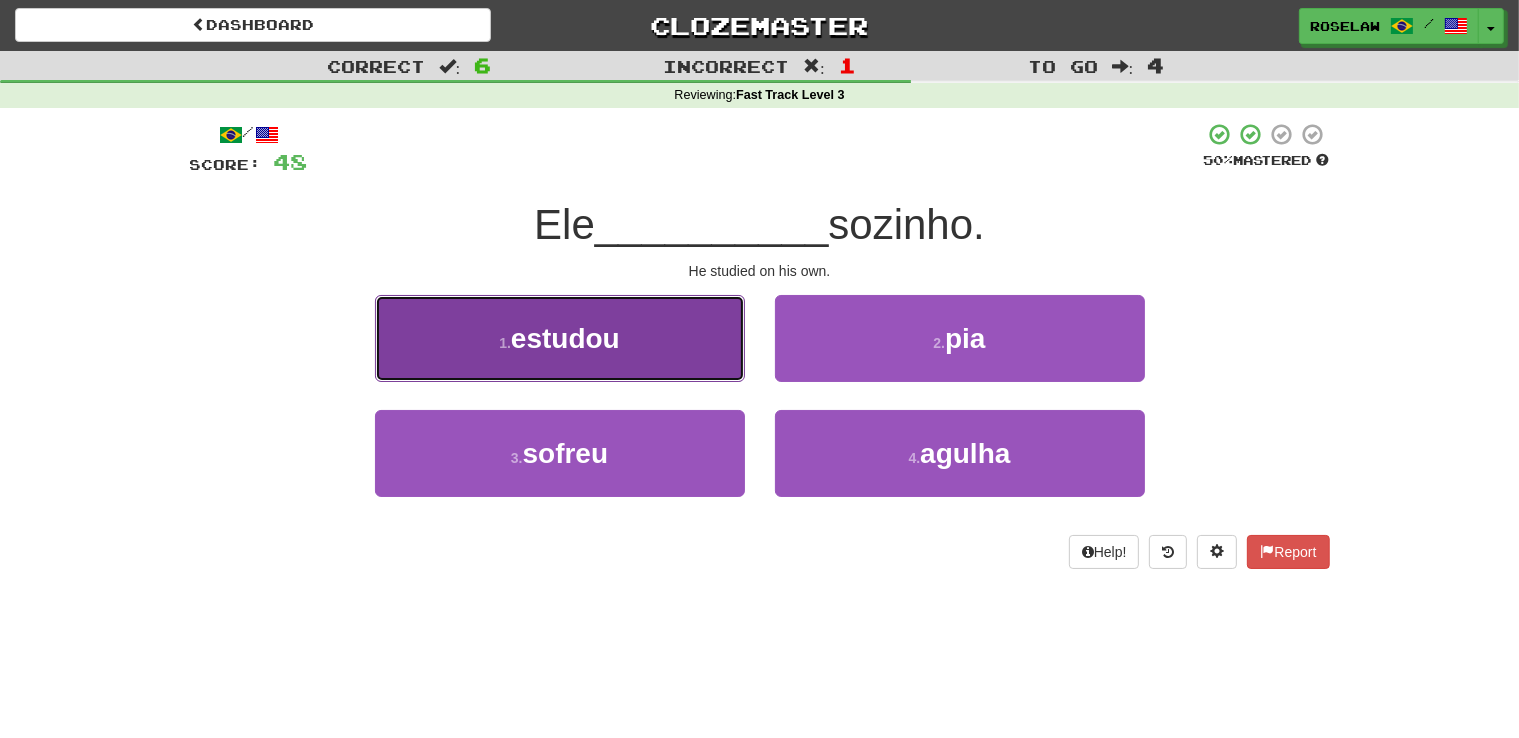 click on "1 .  estudou" at bounding box center (560, 338) 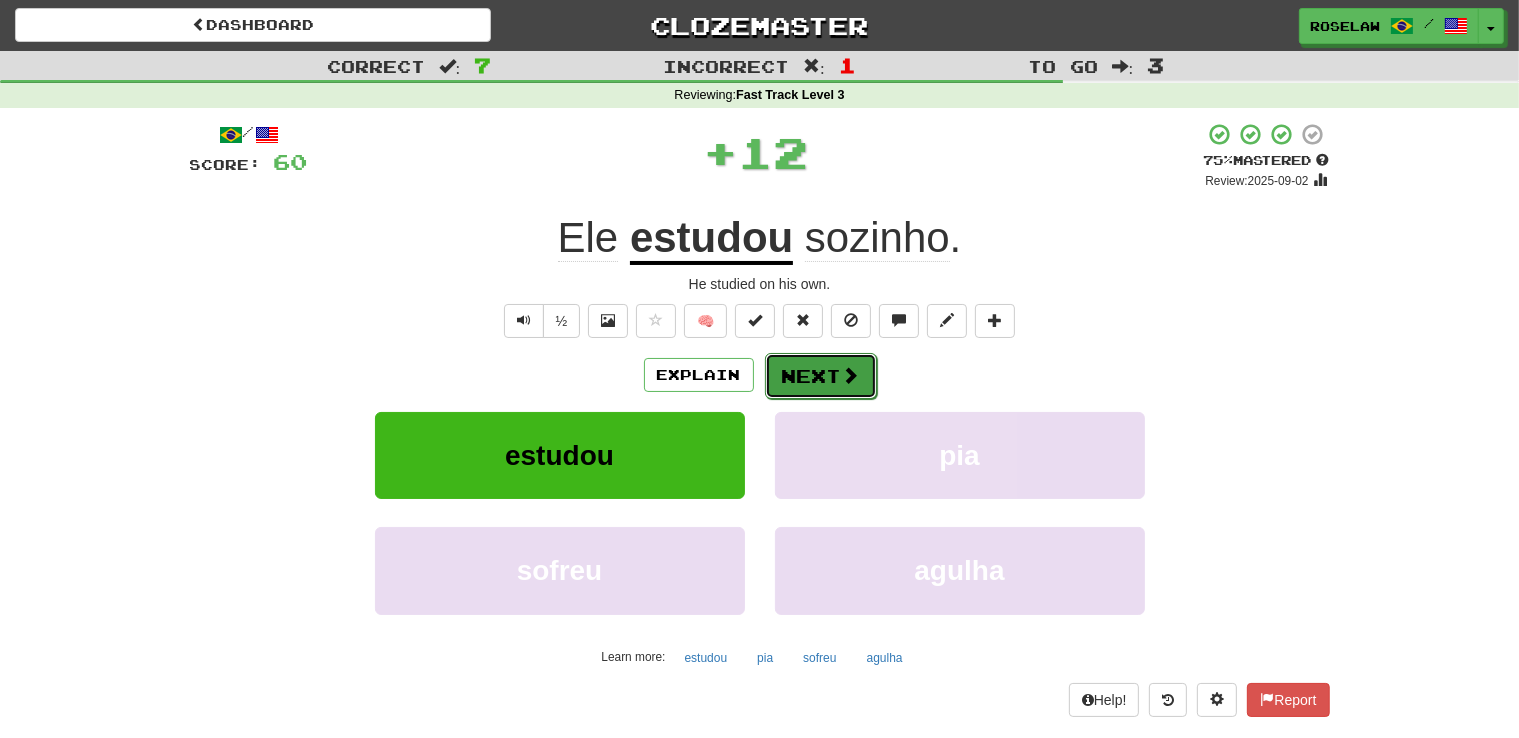 click on "Next" at bounding box center (821, 376) 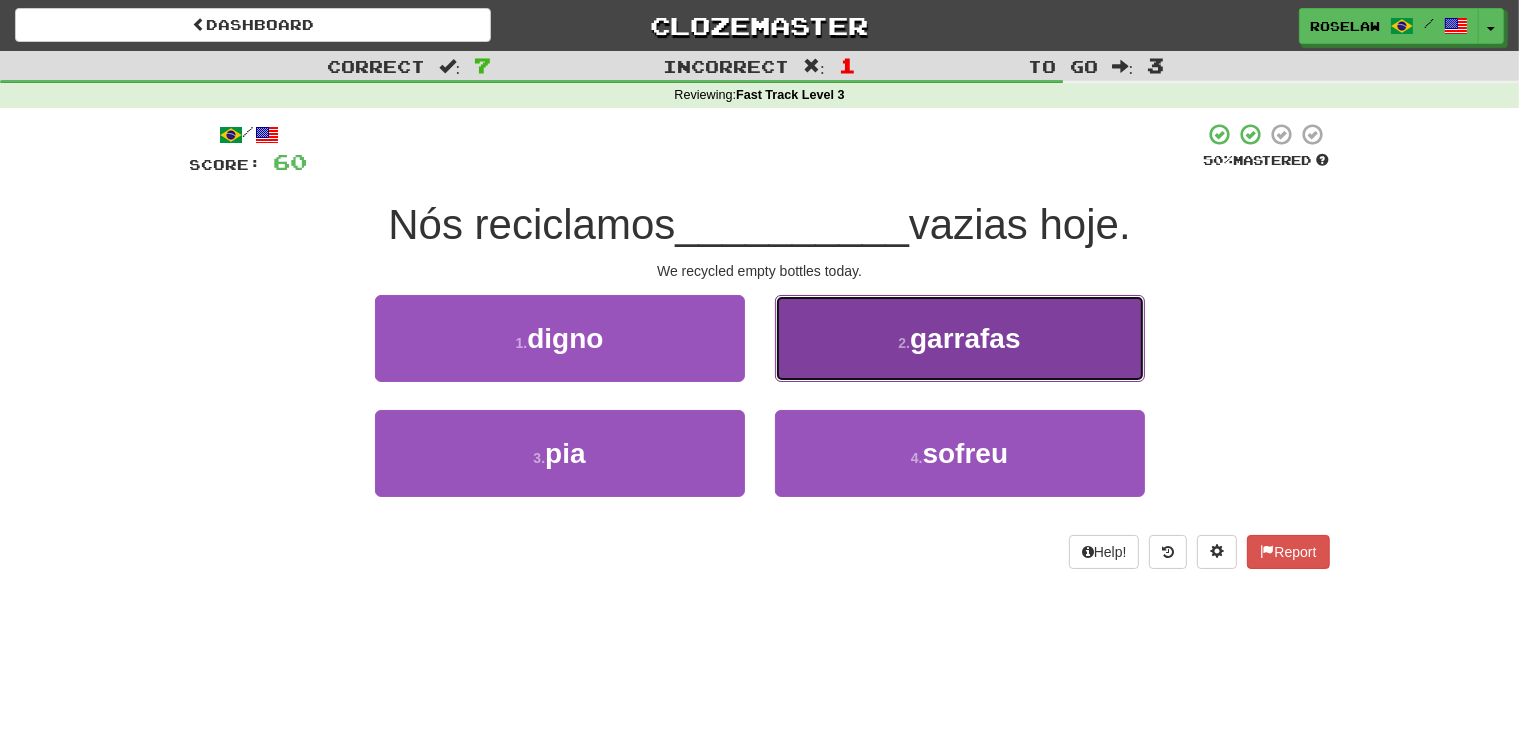 click on "2 .  garrafas" at bounding box center [960, 338] 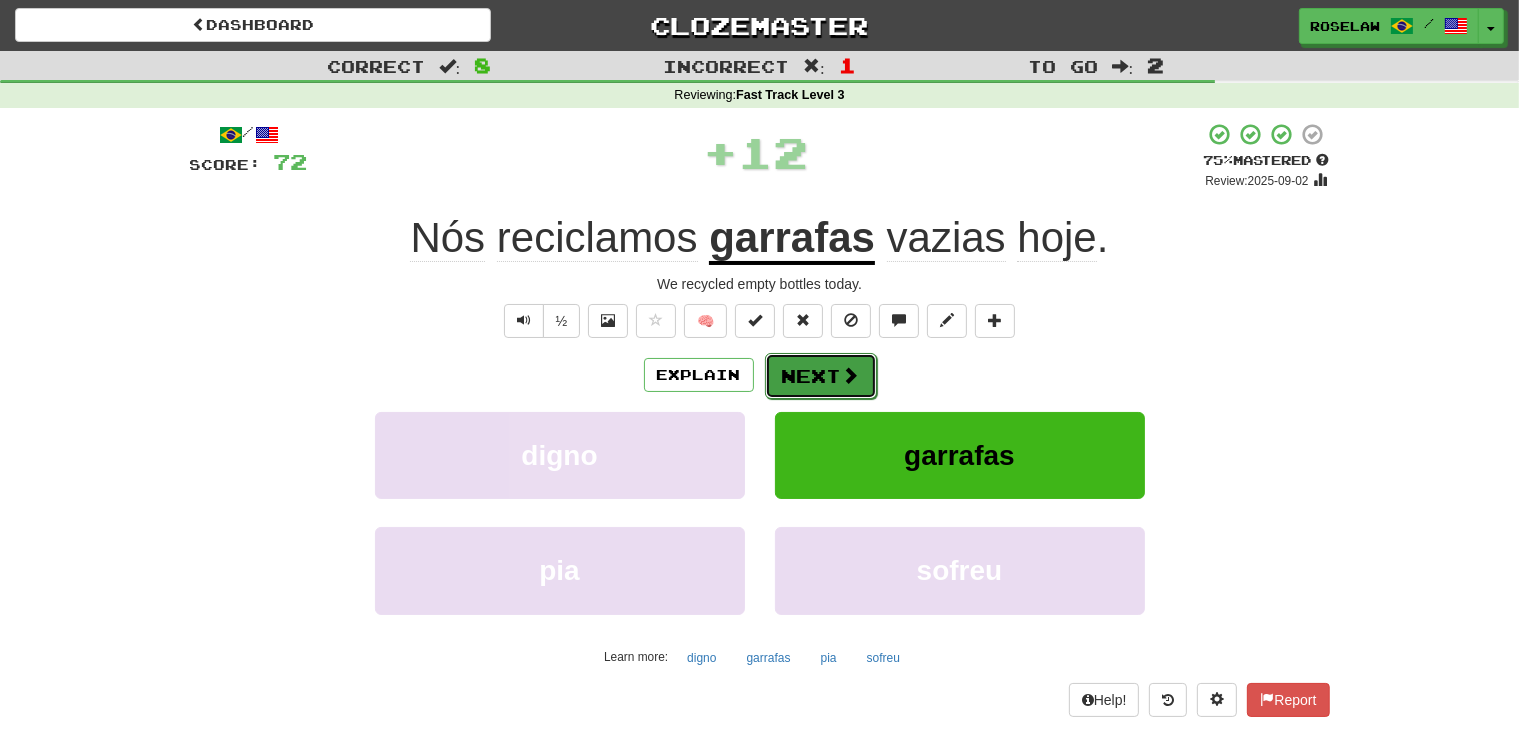 click on "Next" at bounding box center [821, 376] 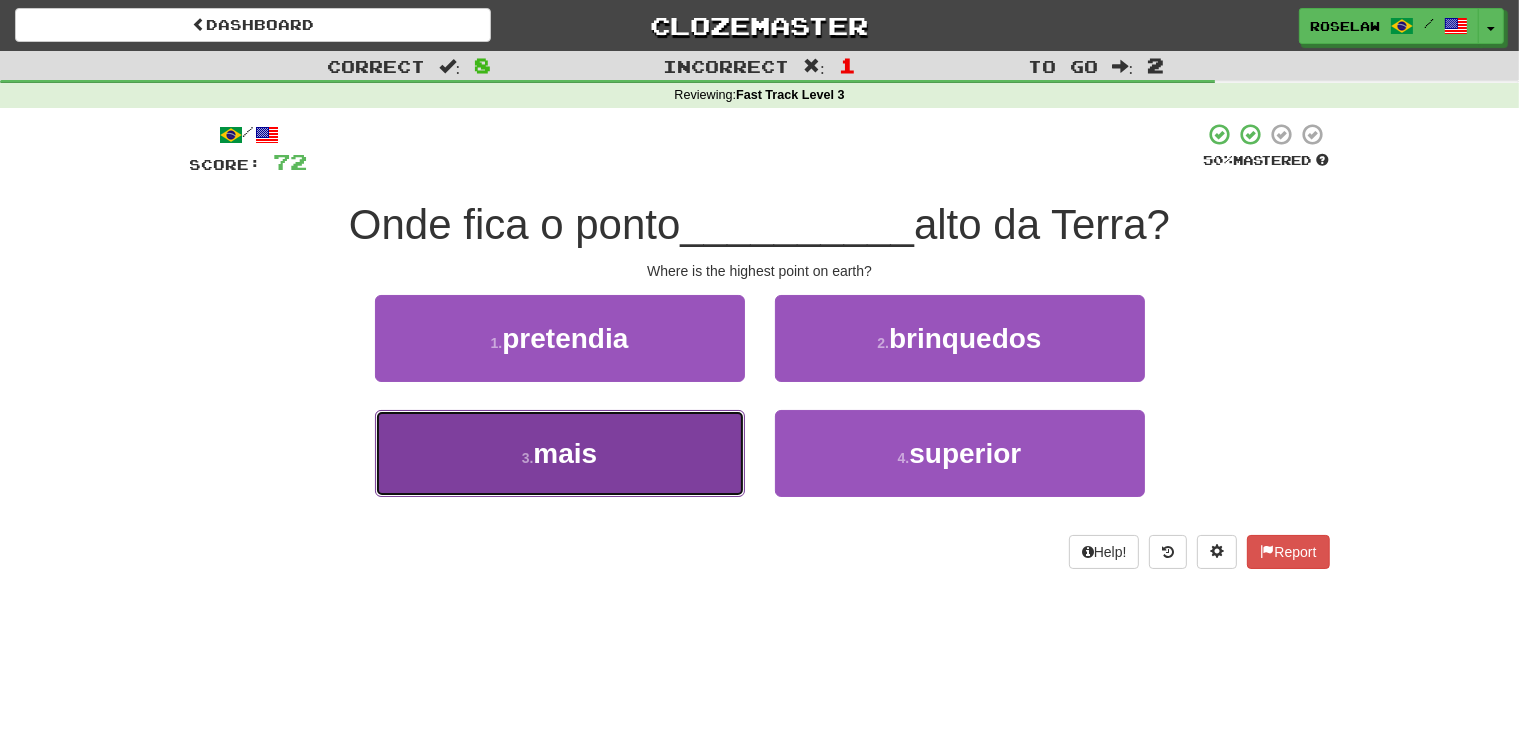 click on "3 .  mais" at bounding box center (560, 453) 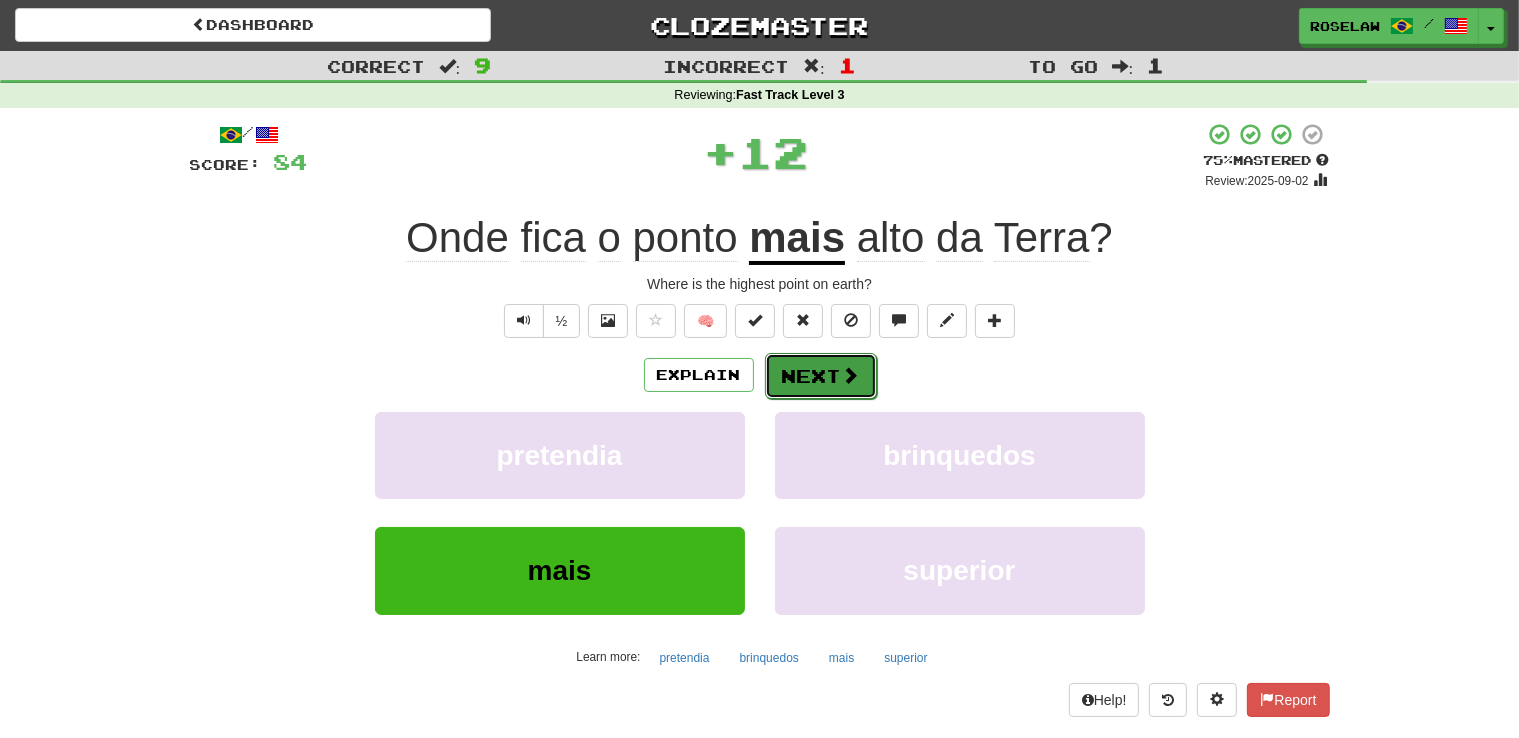 click on "Next" at bounding box center (821, 376) 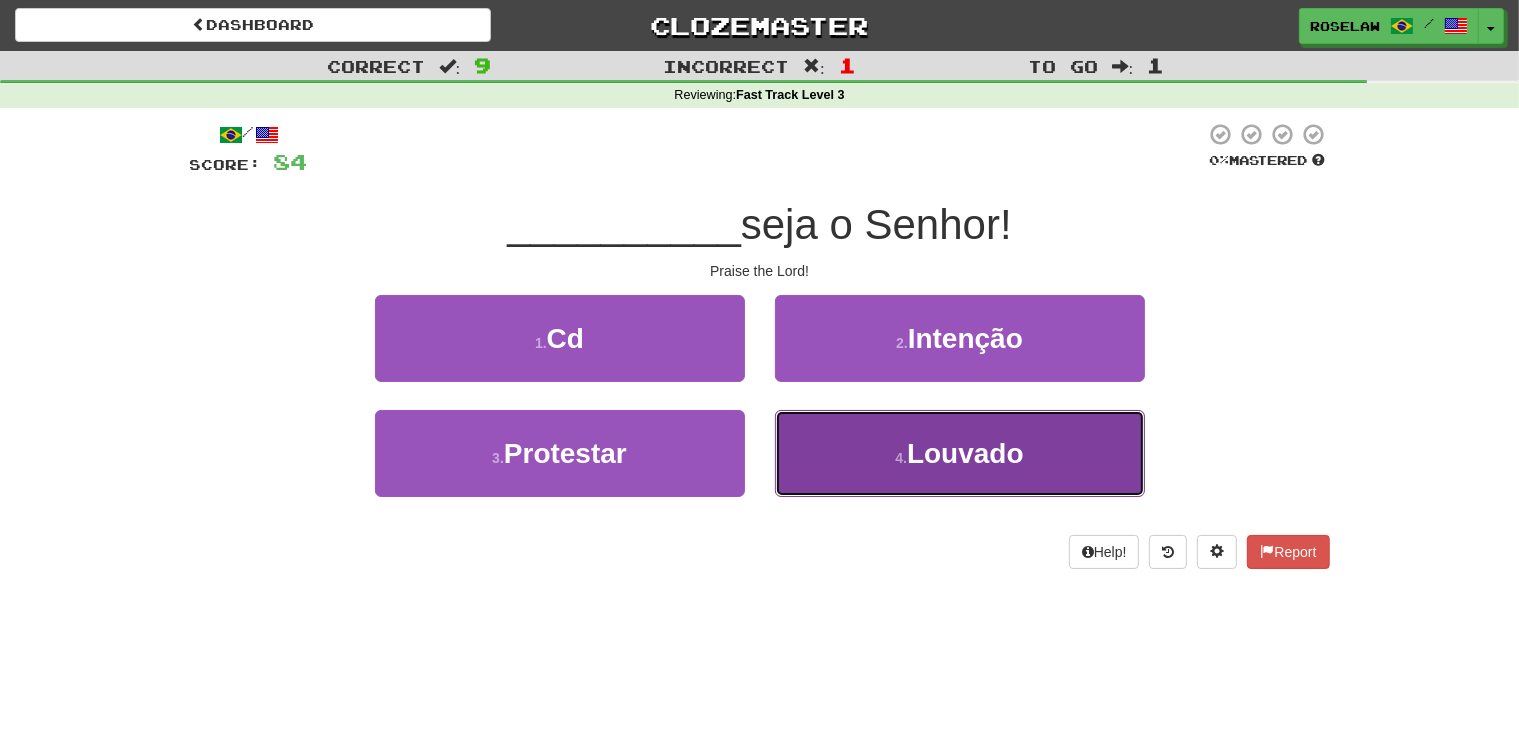 click on "4 .  Louvado" at bounding box center [960, 453] 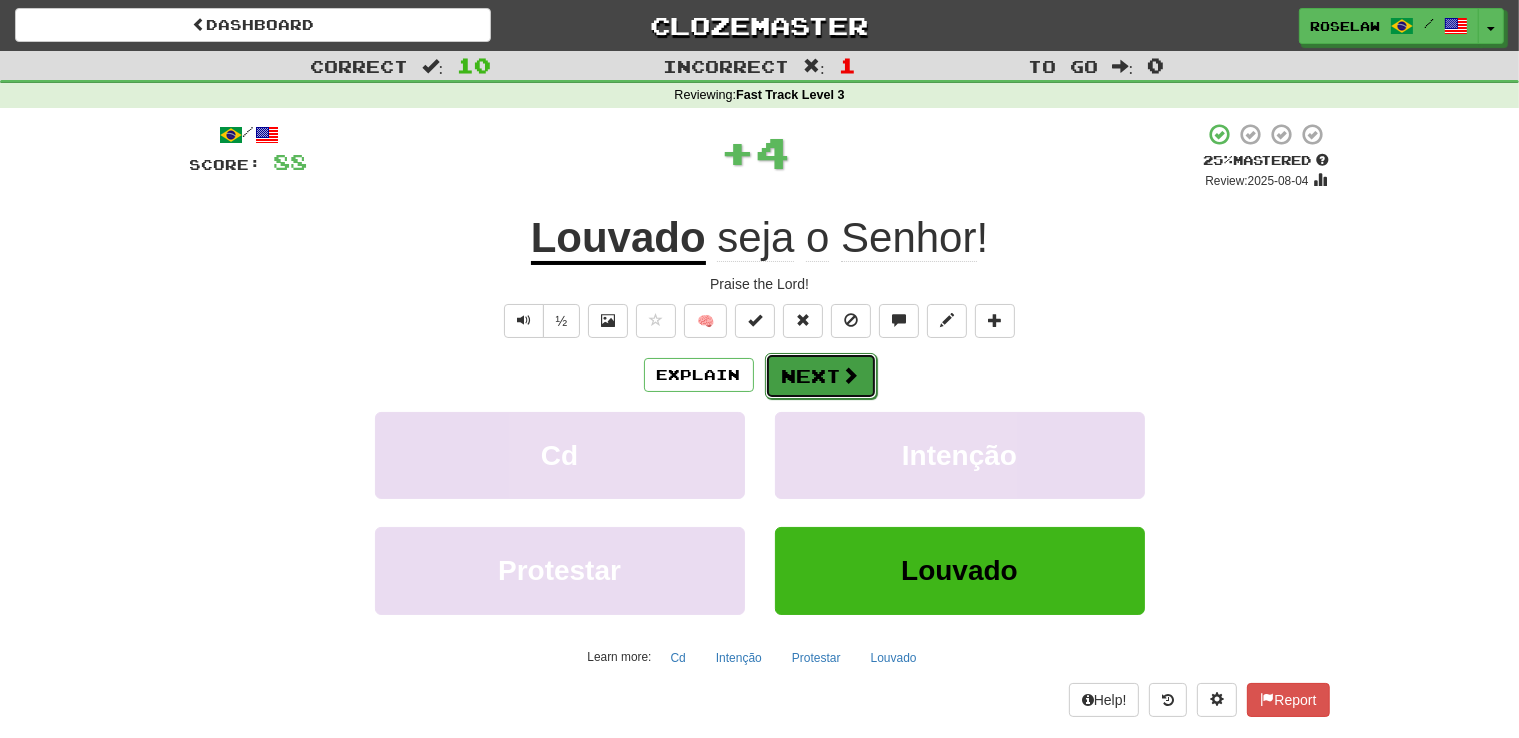 click at bounding box center (851, 375) 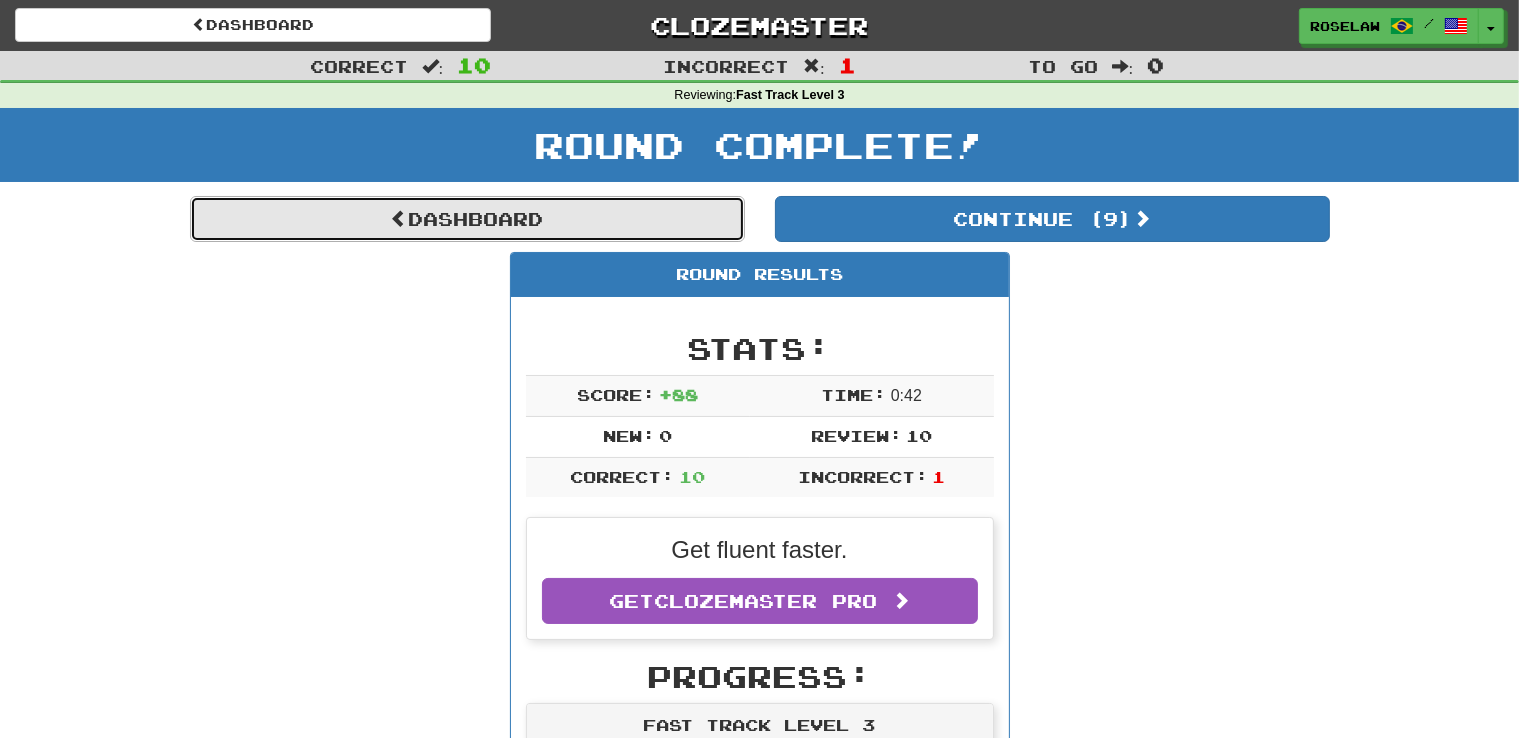 click on "Dashboard" at bounding box center [467, 219] 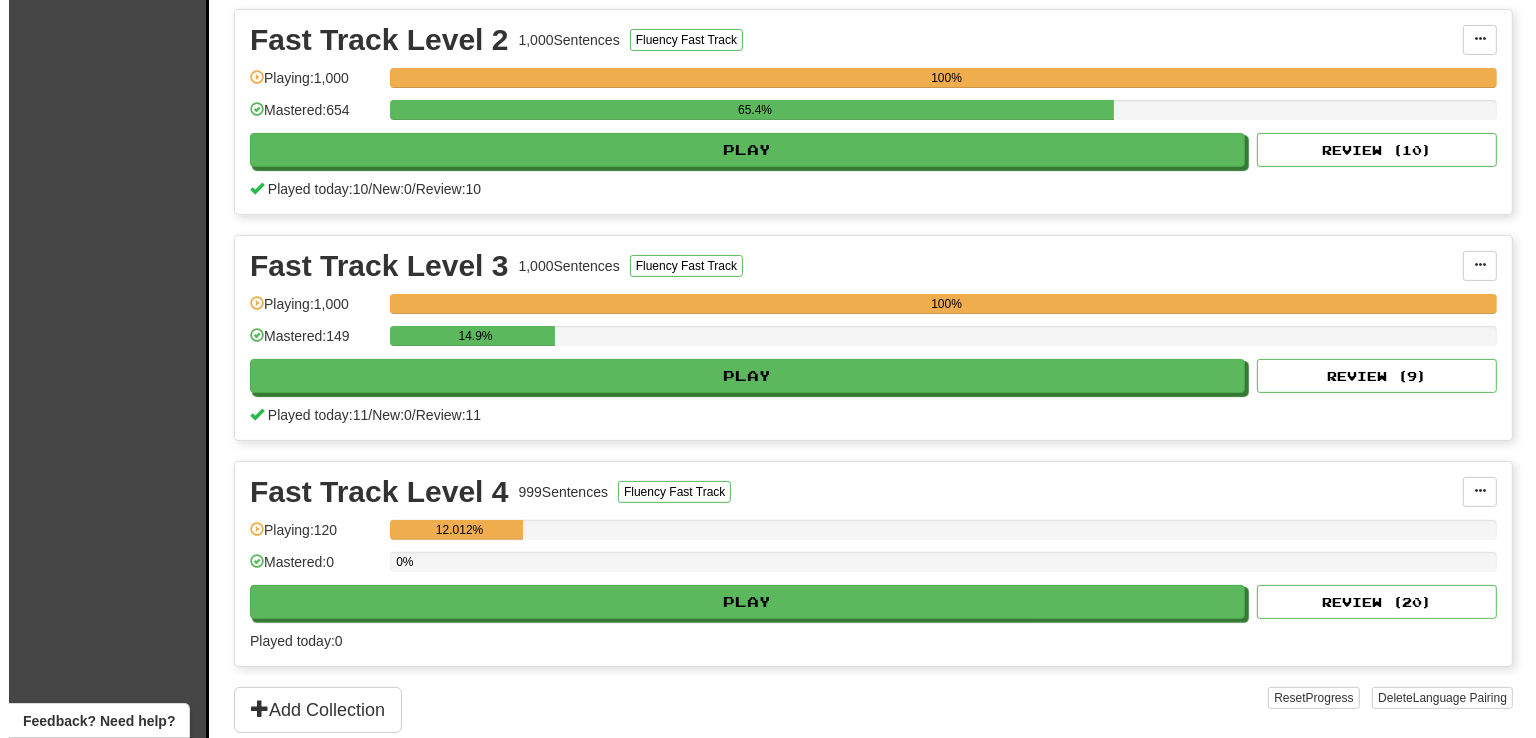 scroll, scrollTop: 545, scrollLeft: 0, axis: vertical 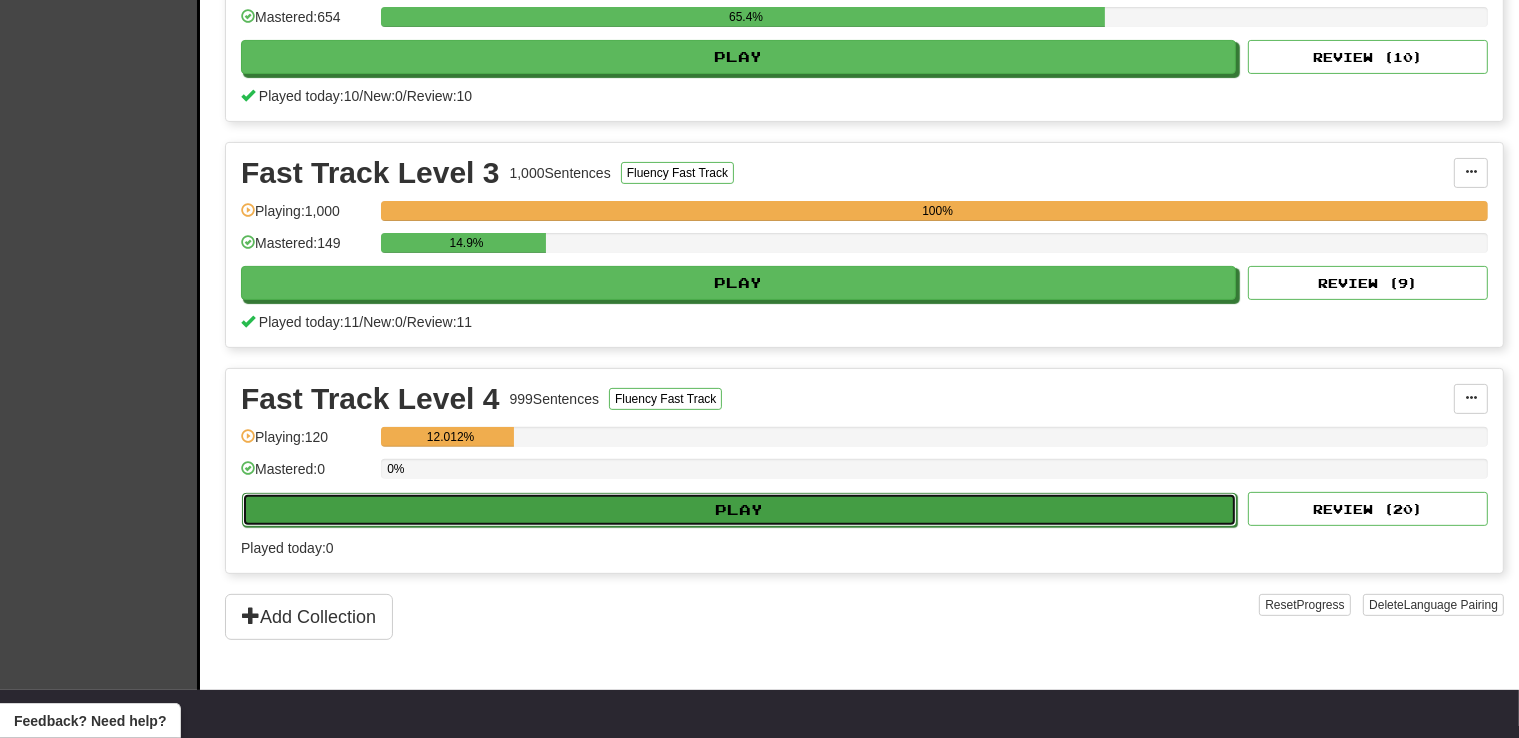 click on "Play" at bounding box center (739, 510) 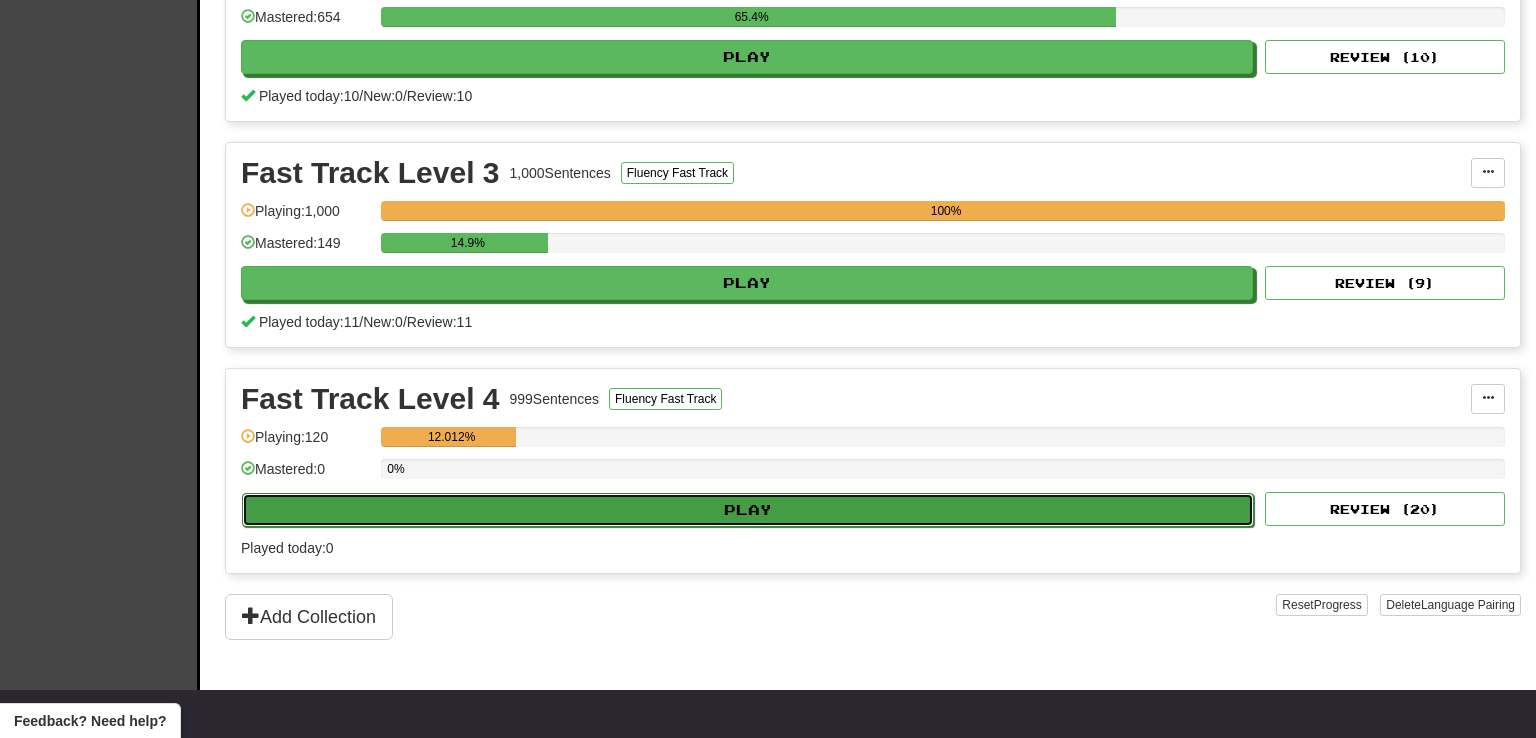 select on "**" 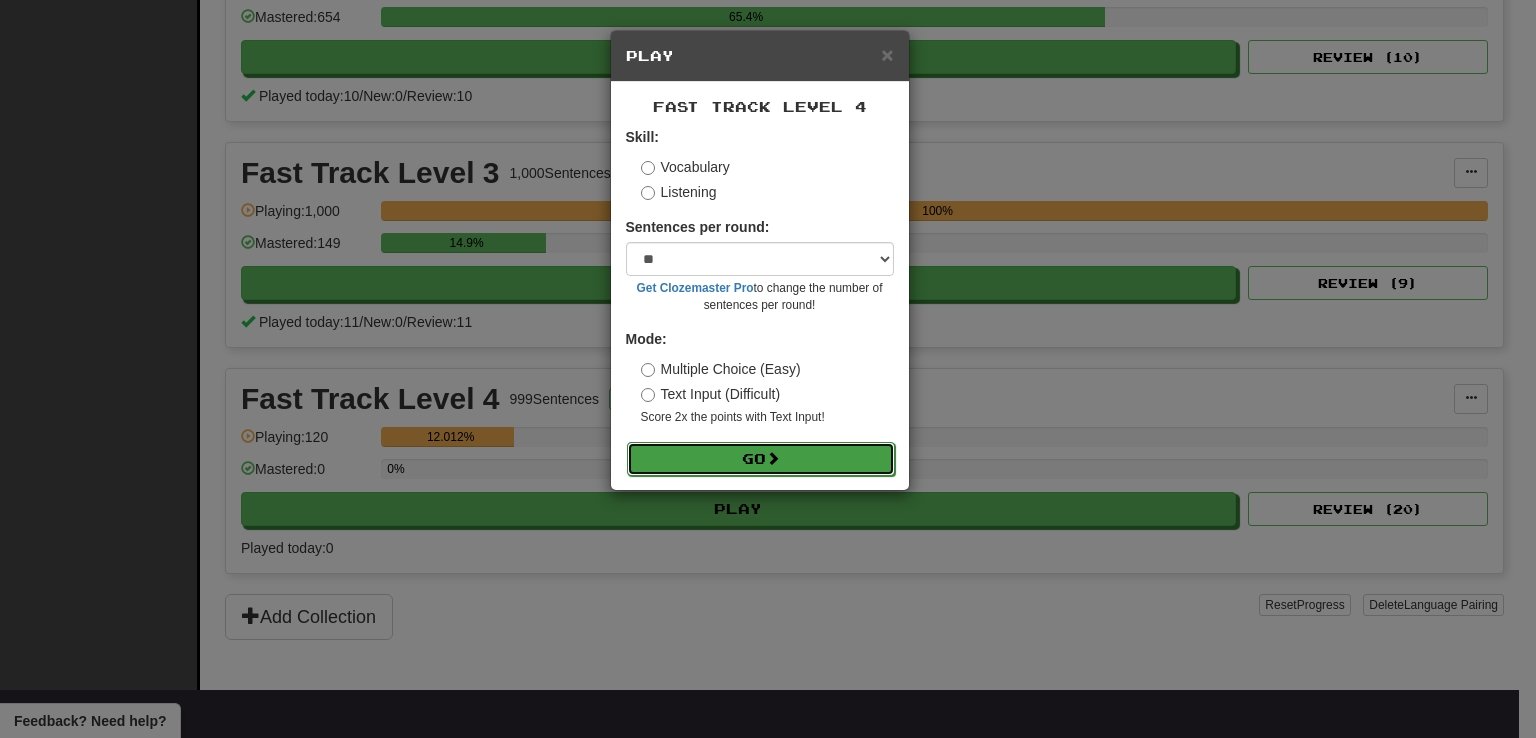 click on "Go" at bounding box center (761, 459) 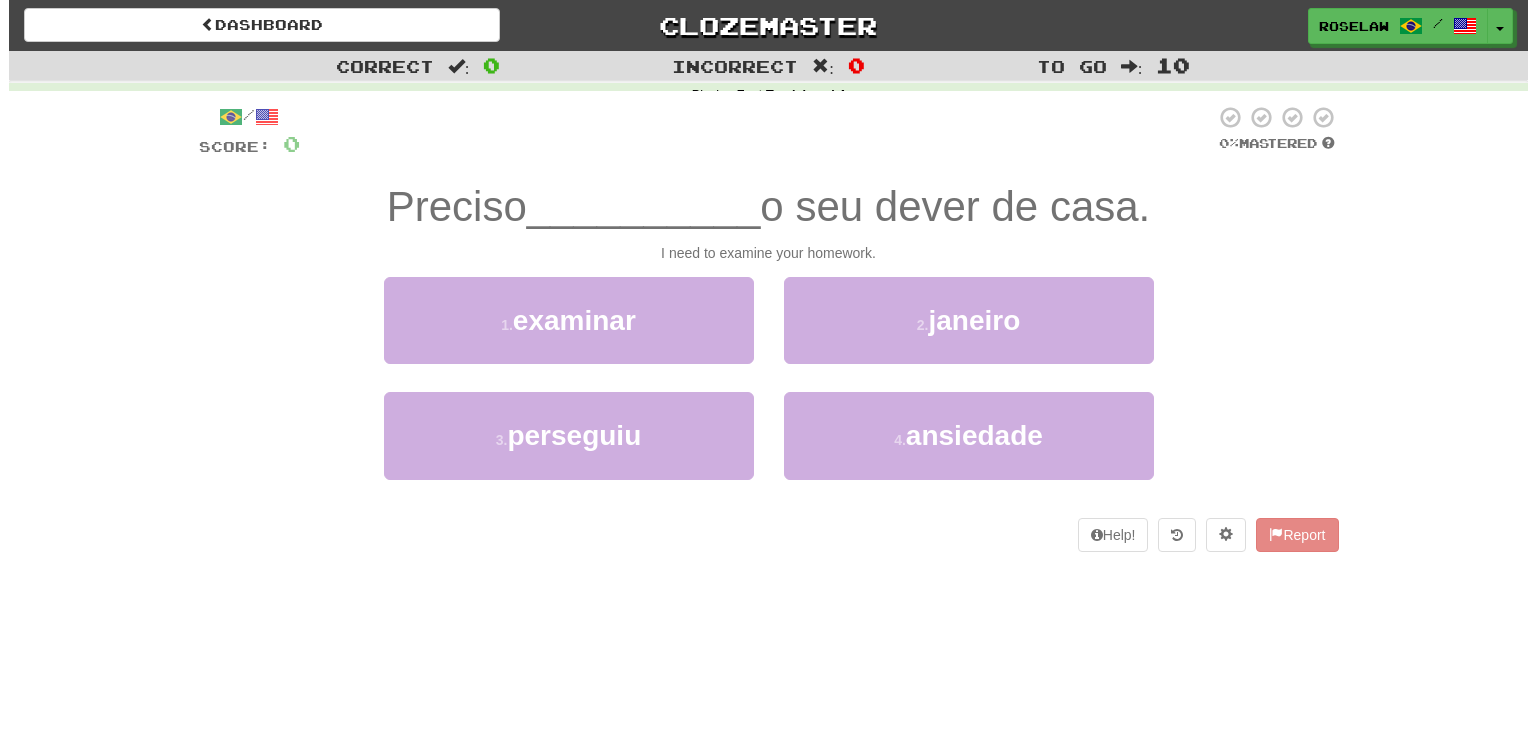 scroll, scrollTop: 0, scrollLeft: 0, axis: both 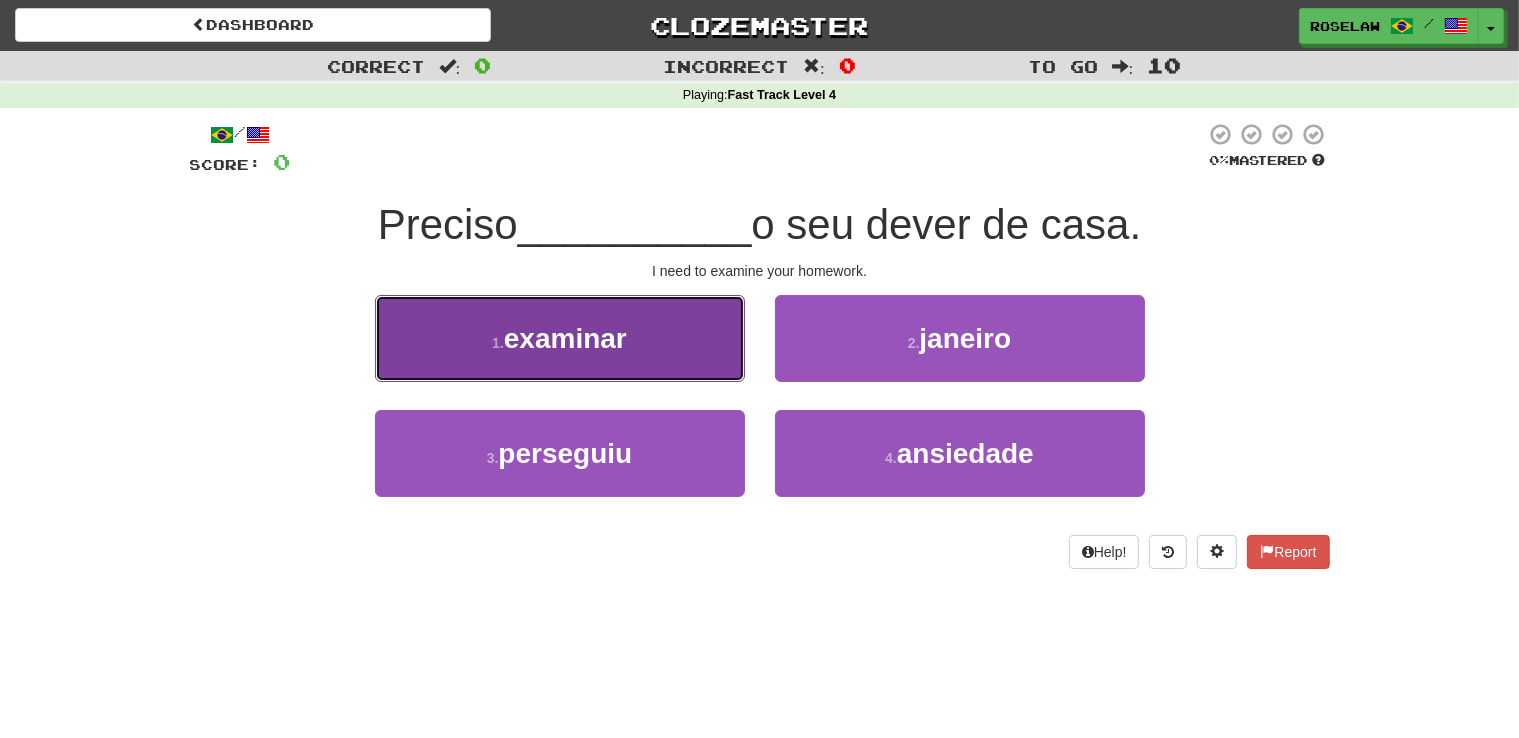 click on "[NUMBER] .  examinar" at bounding box center (560, 338) 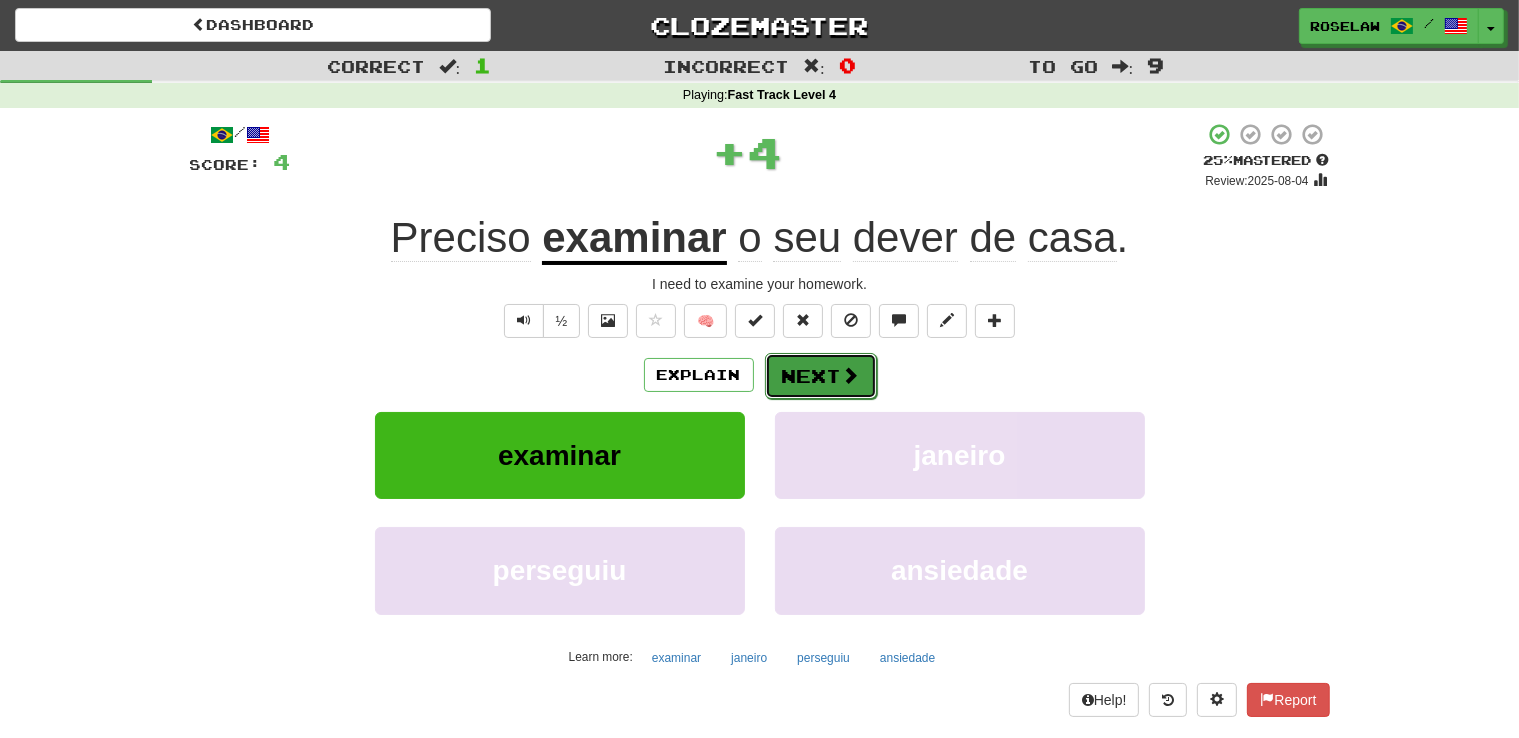 click at bounding box center [851, 375] 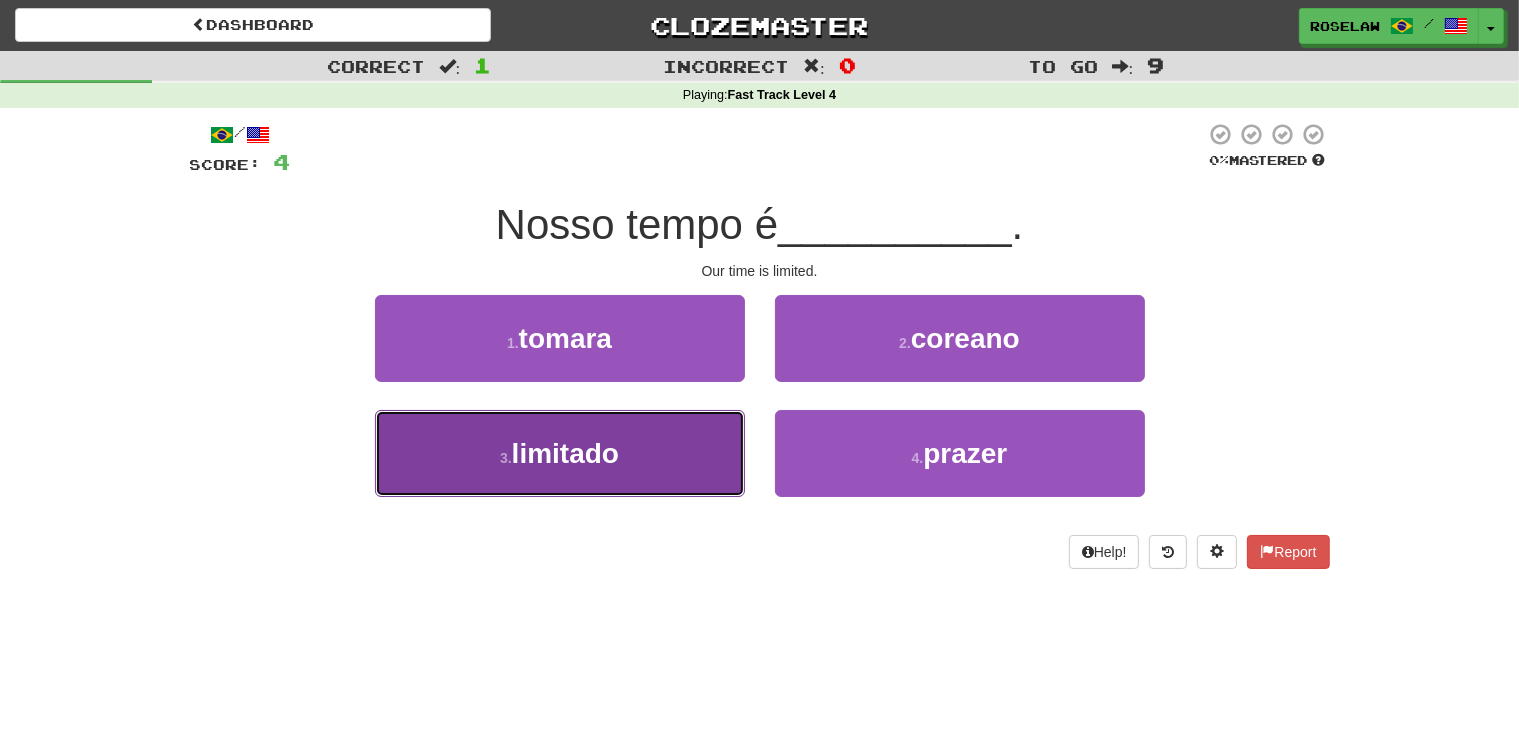 click on "[NUMBER] .  limitado" at bounding box center (560, 453) 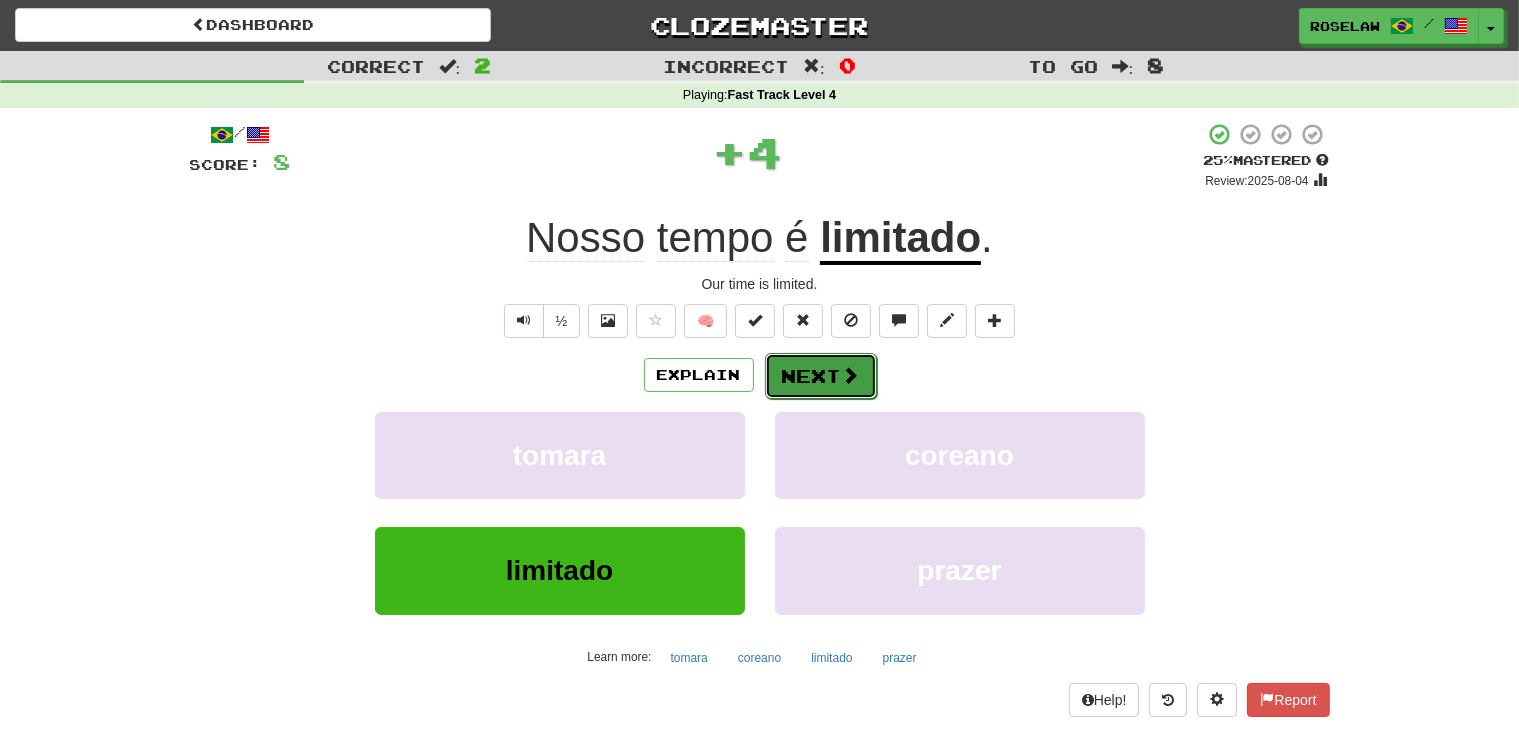 click on "Next" at bounding box center (821, 376) 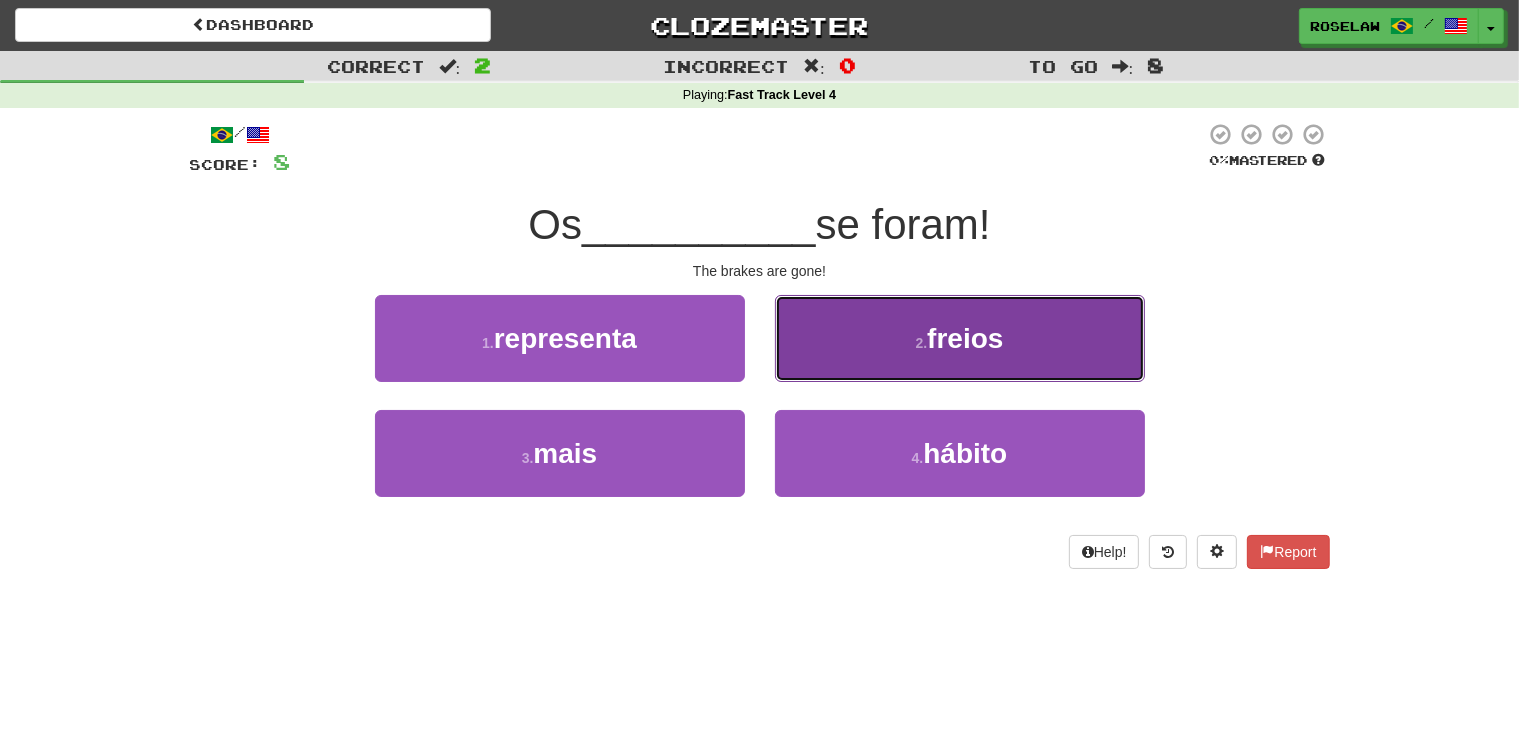 click on "2 .  freios" at bounding box center [960, 338] 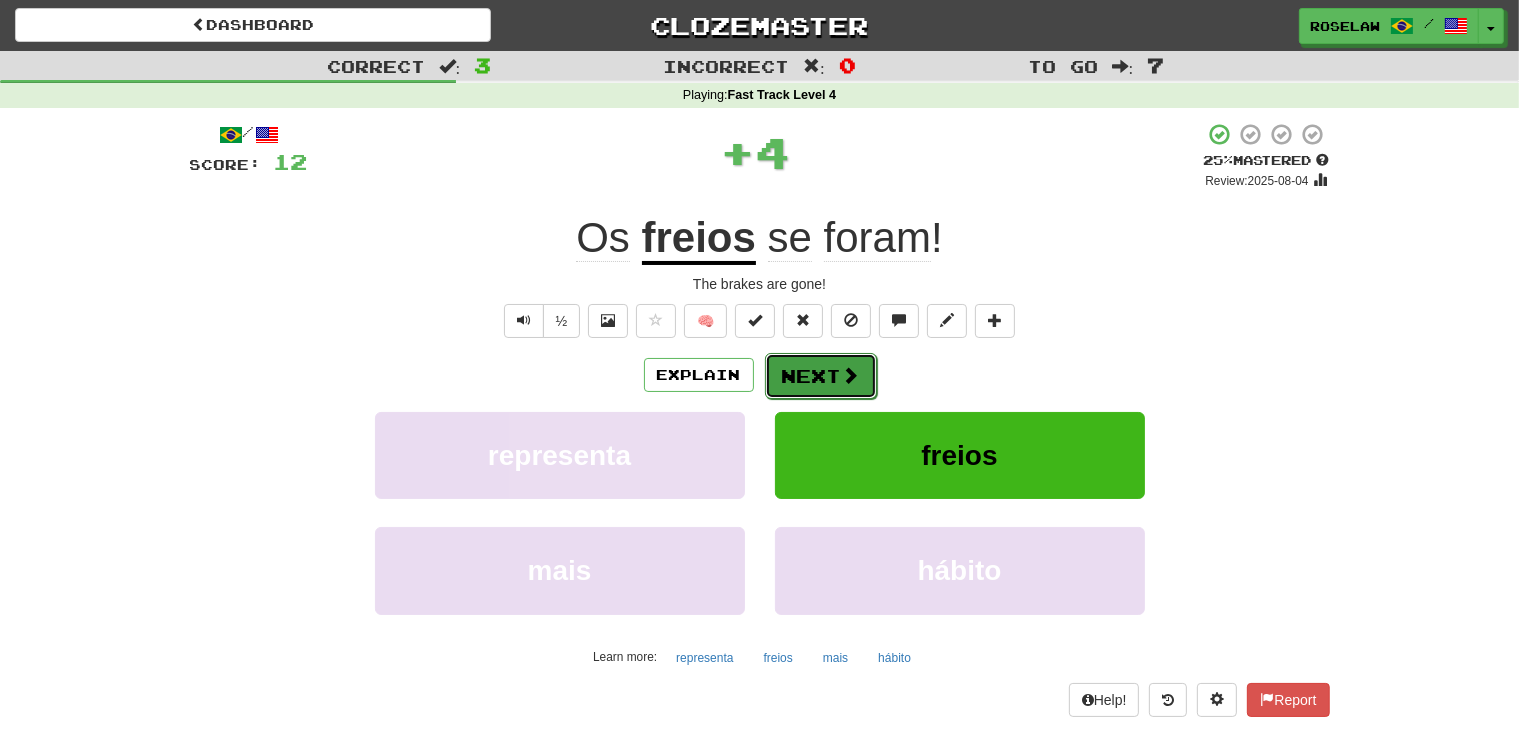 click on "Next" at bounding box center [821, 376] 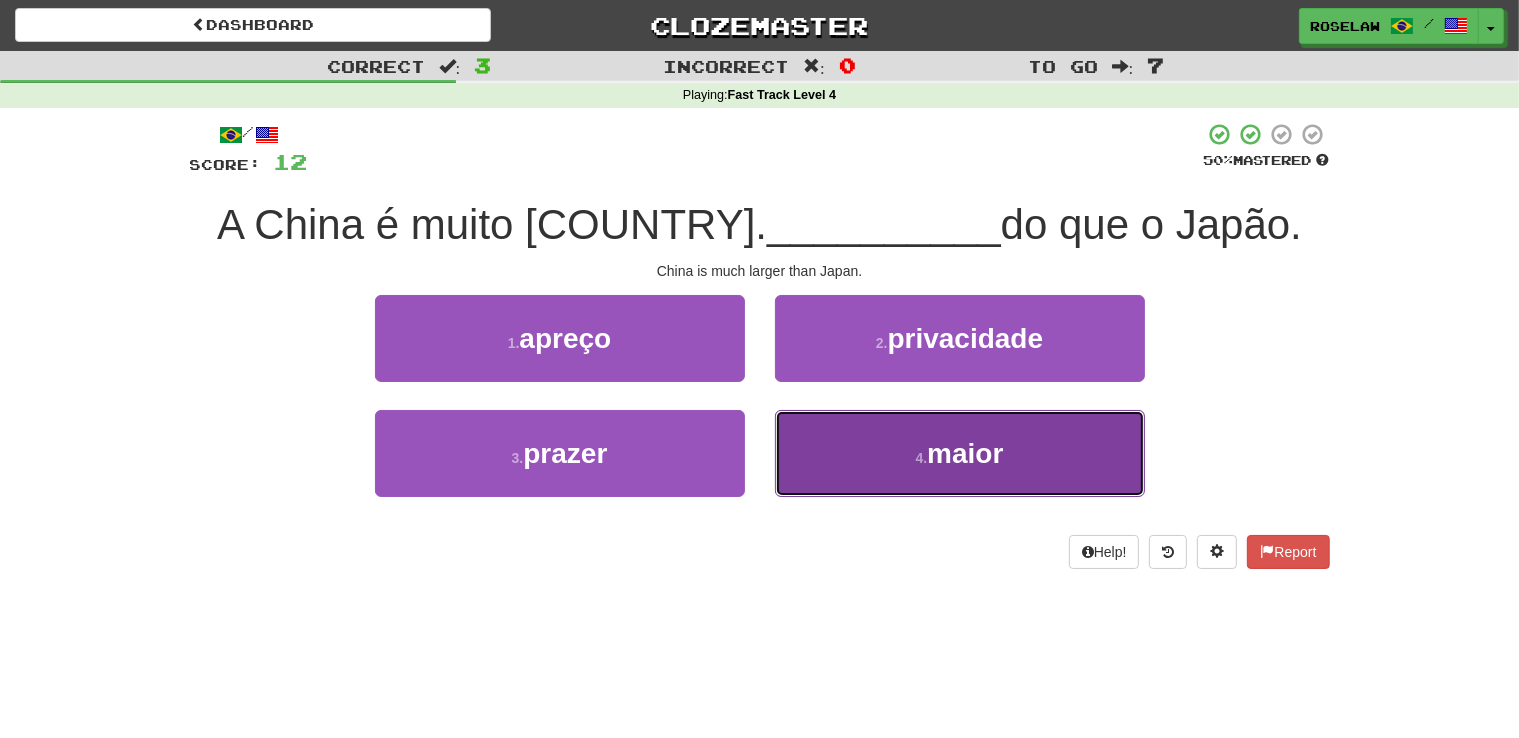 click on "4 .  maior" at bounding box center [960, 453] 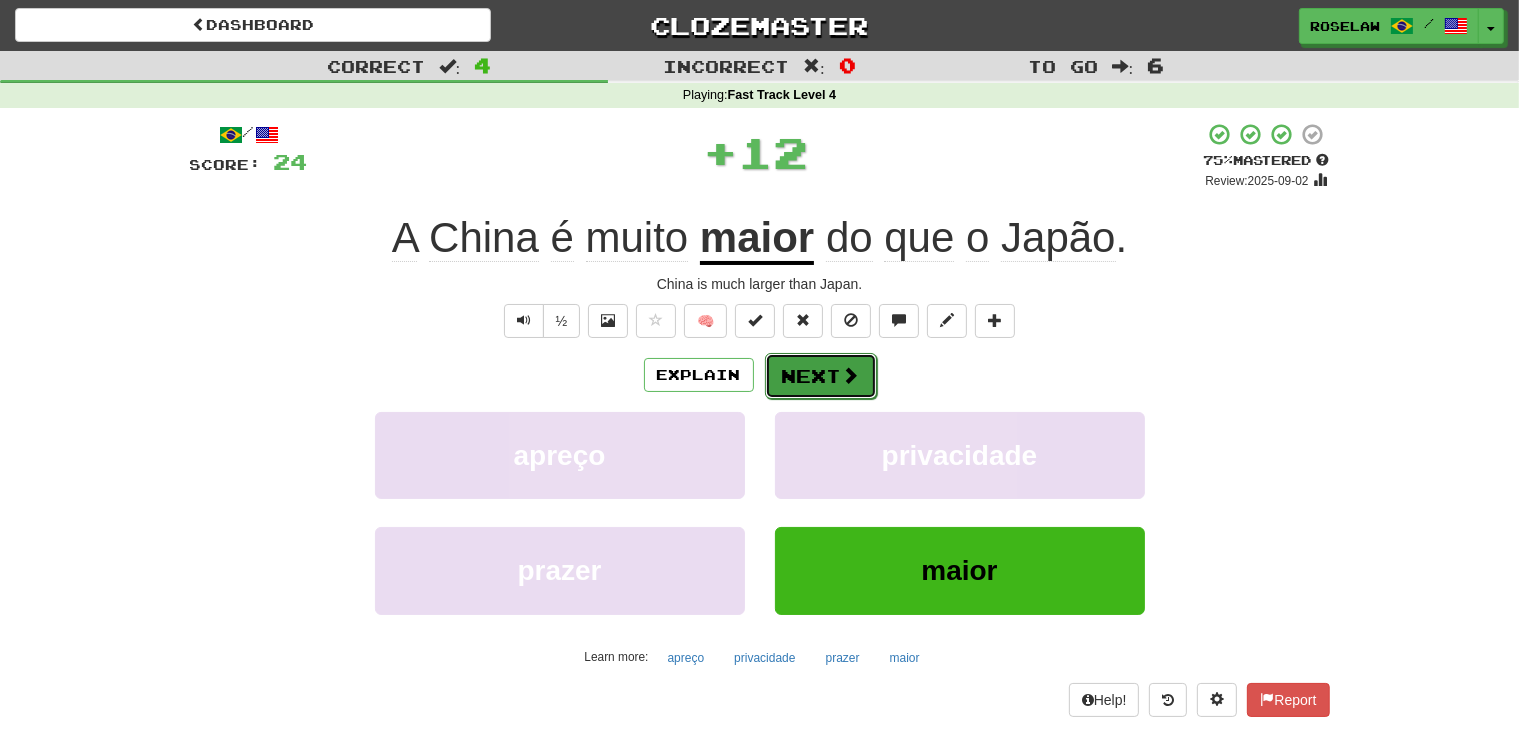 click on "Next" at bounding box center (821, 376) 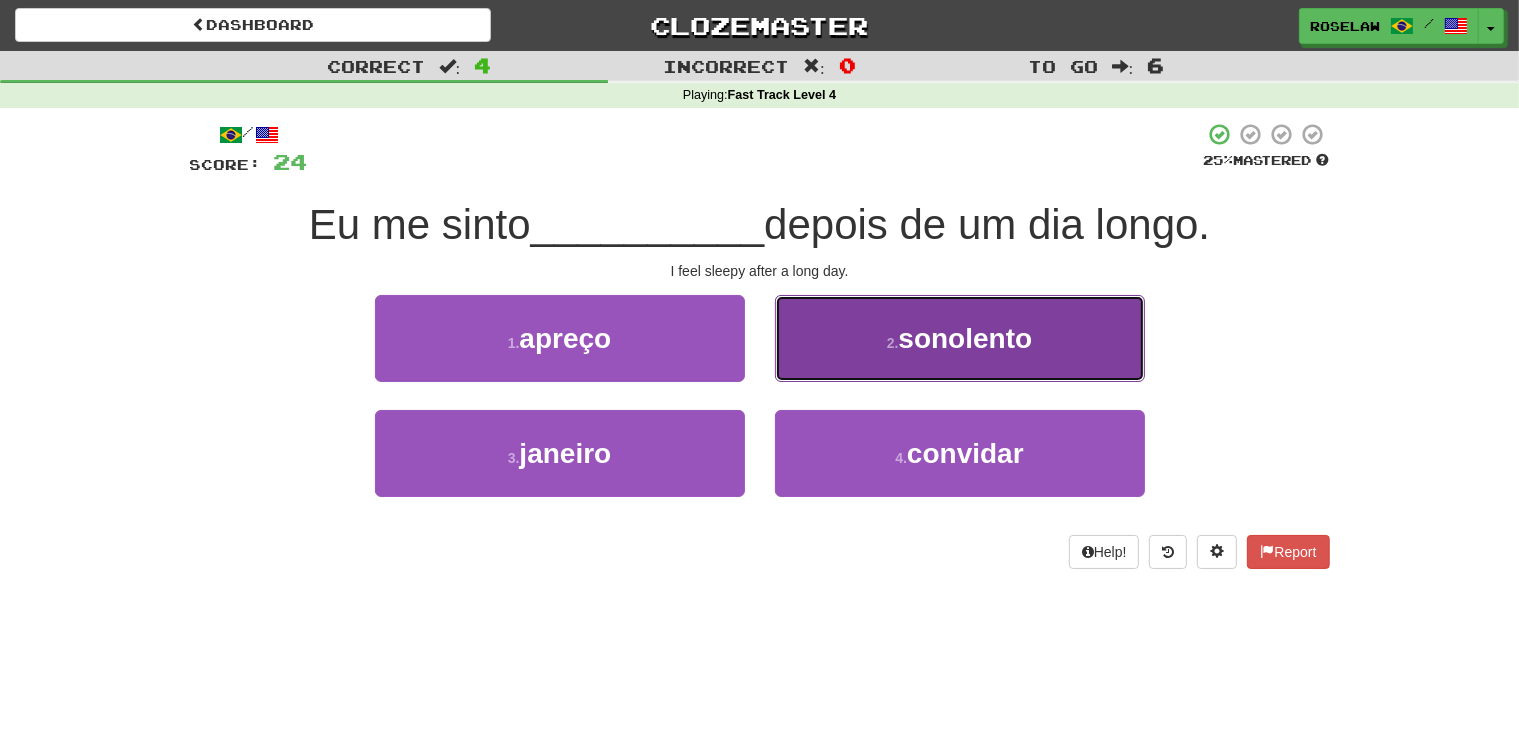 click on "2 .  sonolento" at bounding box center [960, 338] 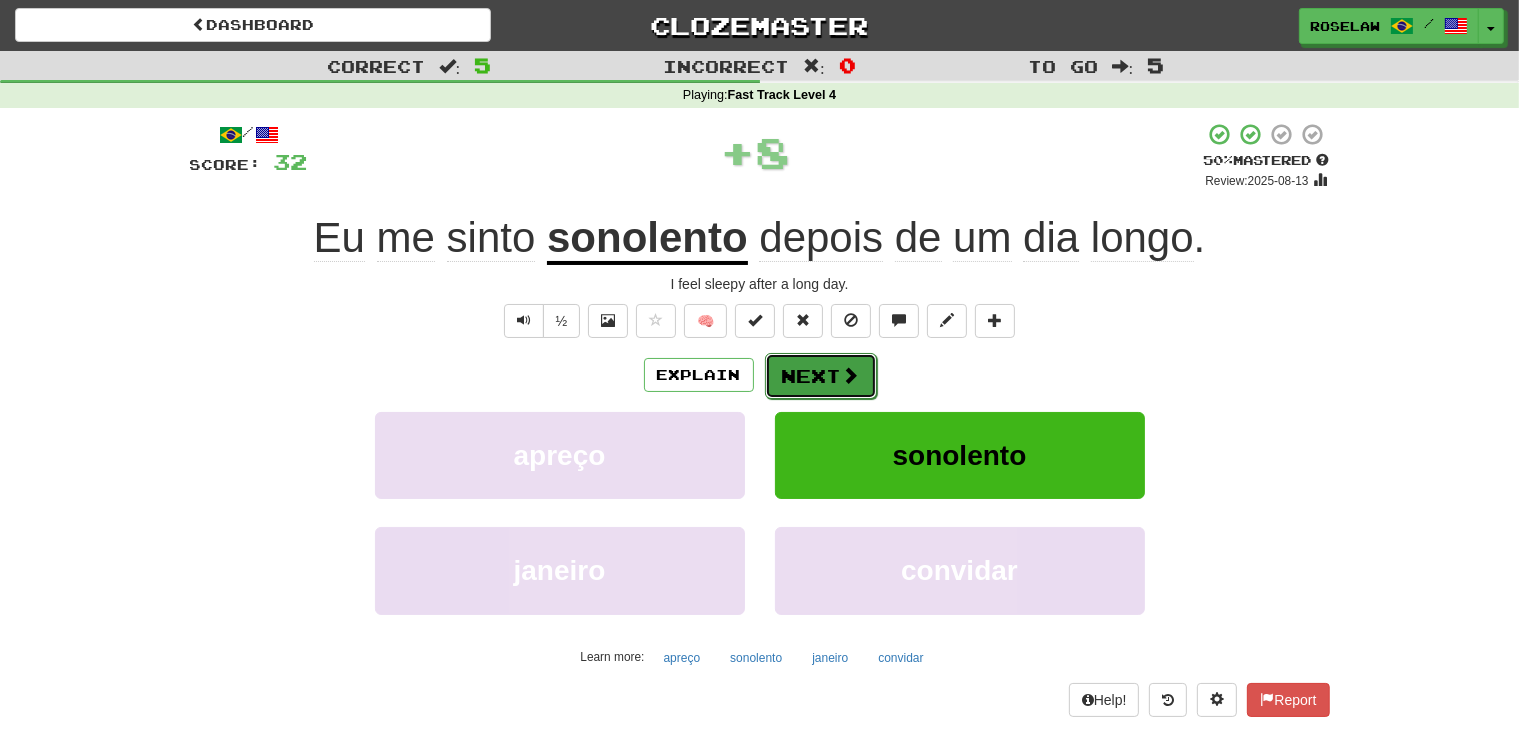 click on "Next" at bounding box center (821, 376) 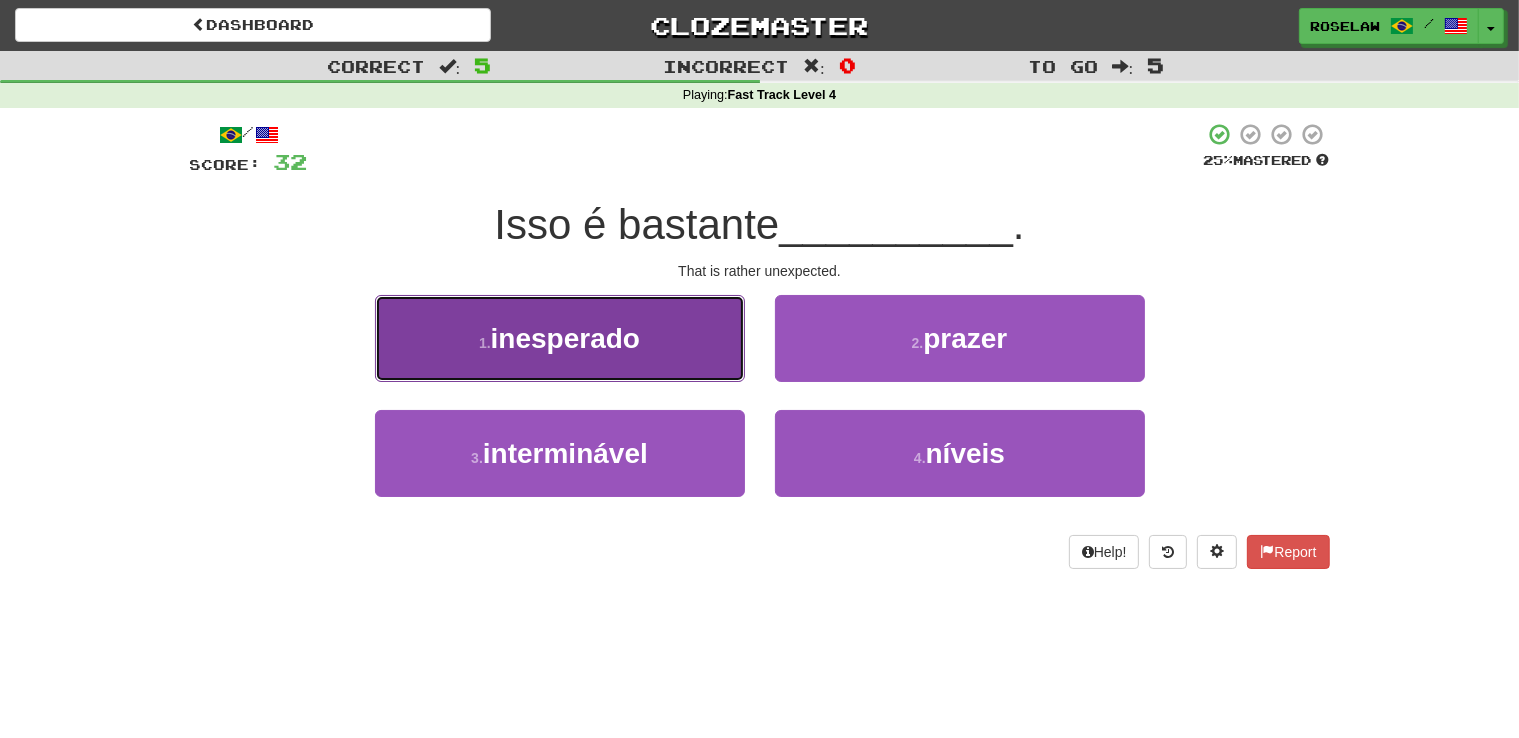 click on "1 .  inesperado" at bounding box center (560, 338) 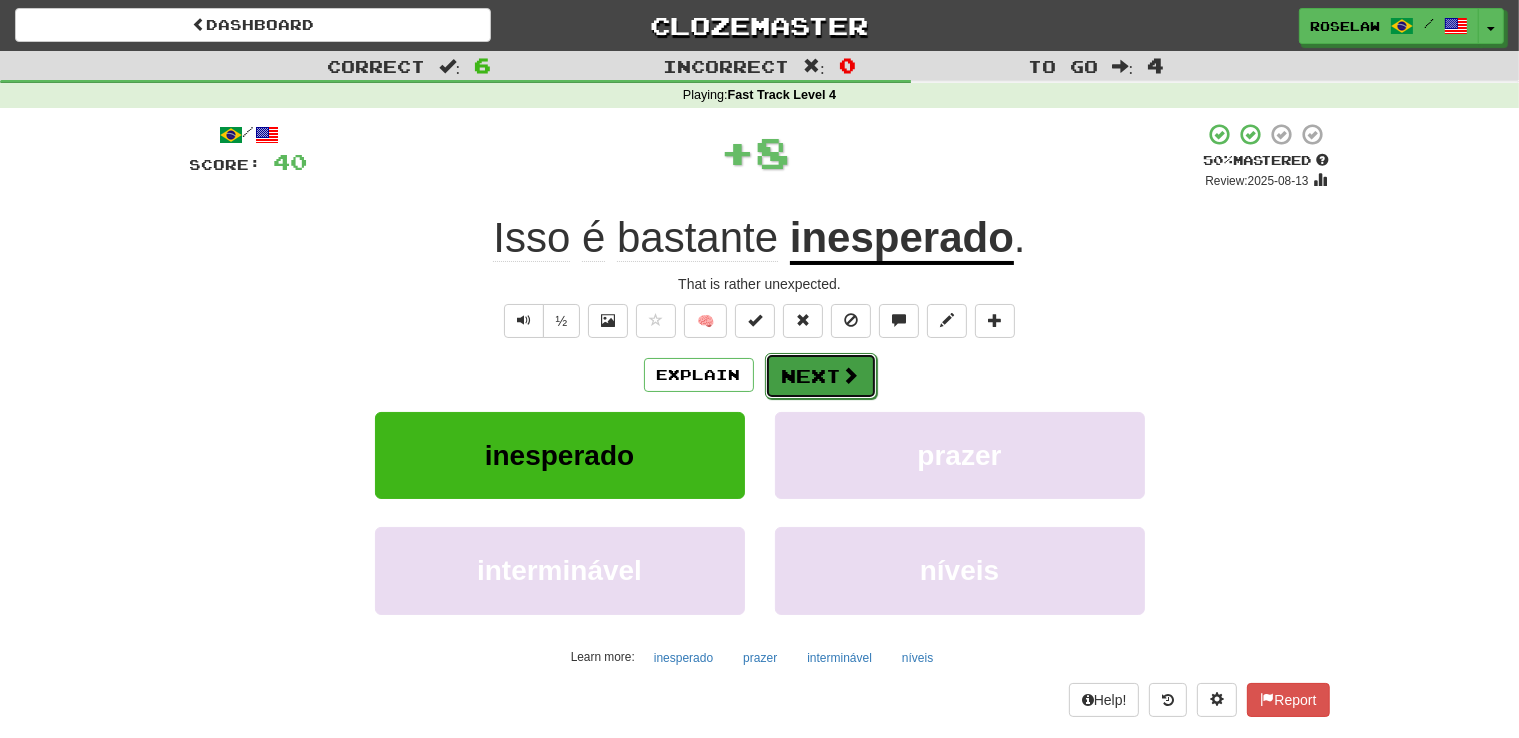 click on "Next" at bounding box center [821, 376] 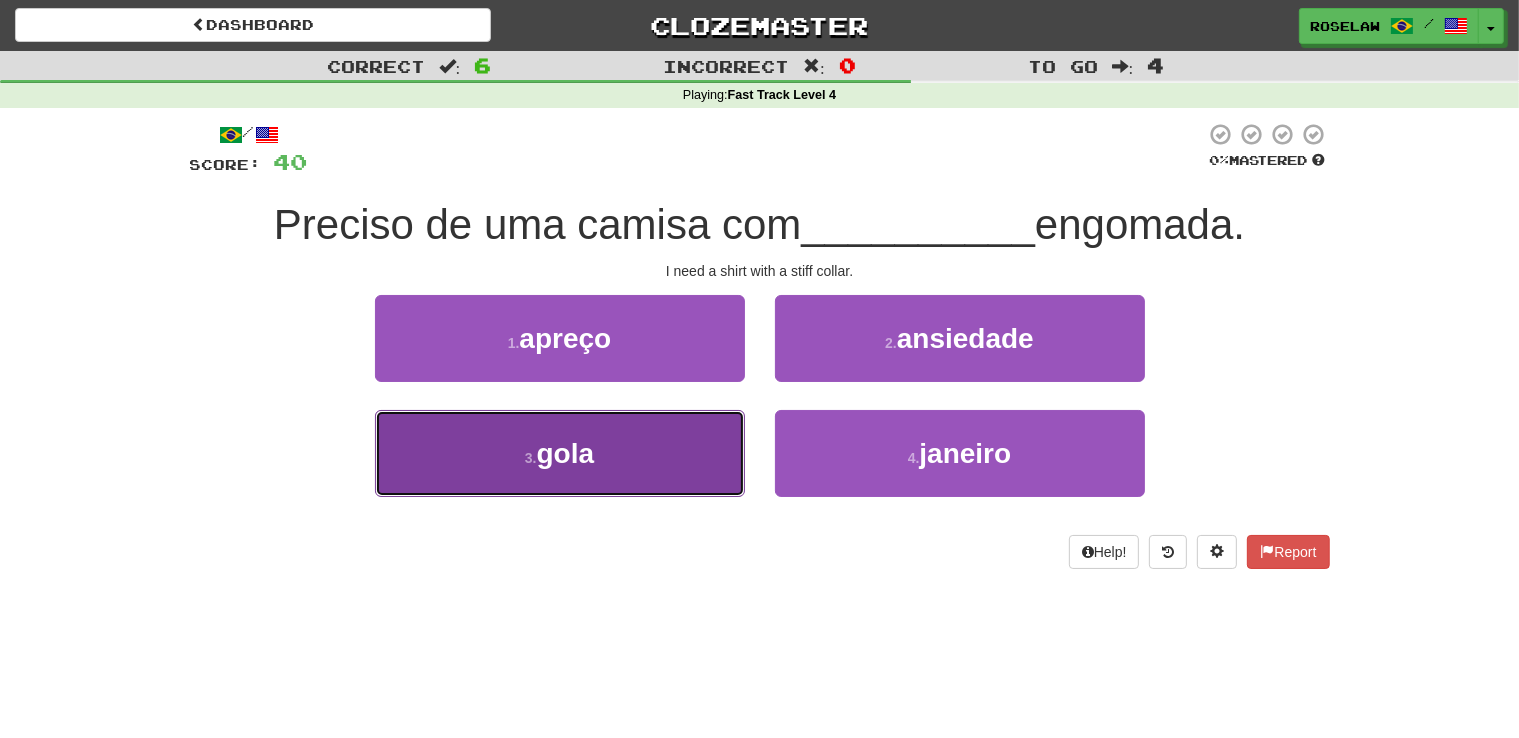 click on "3 .  gola" at bounding box center (560, 453) 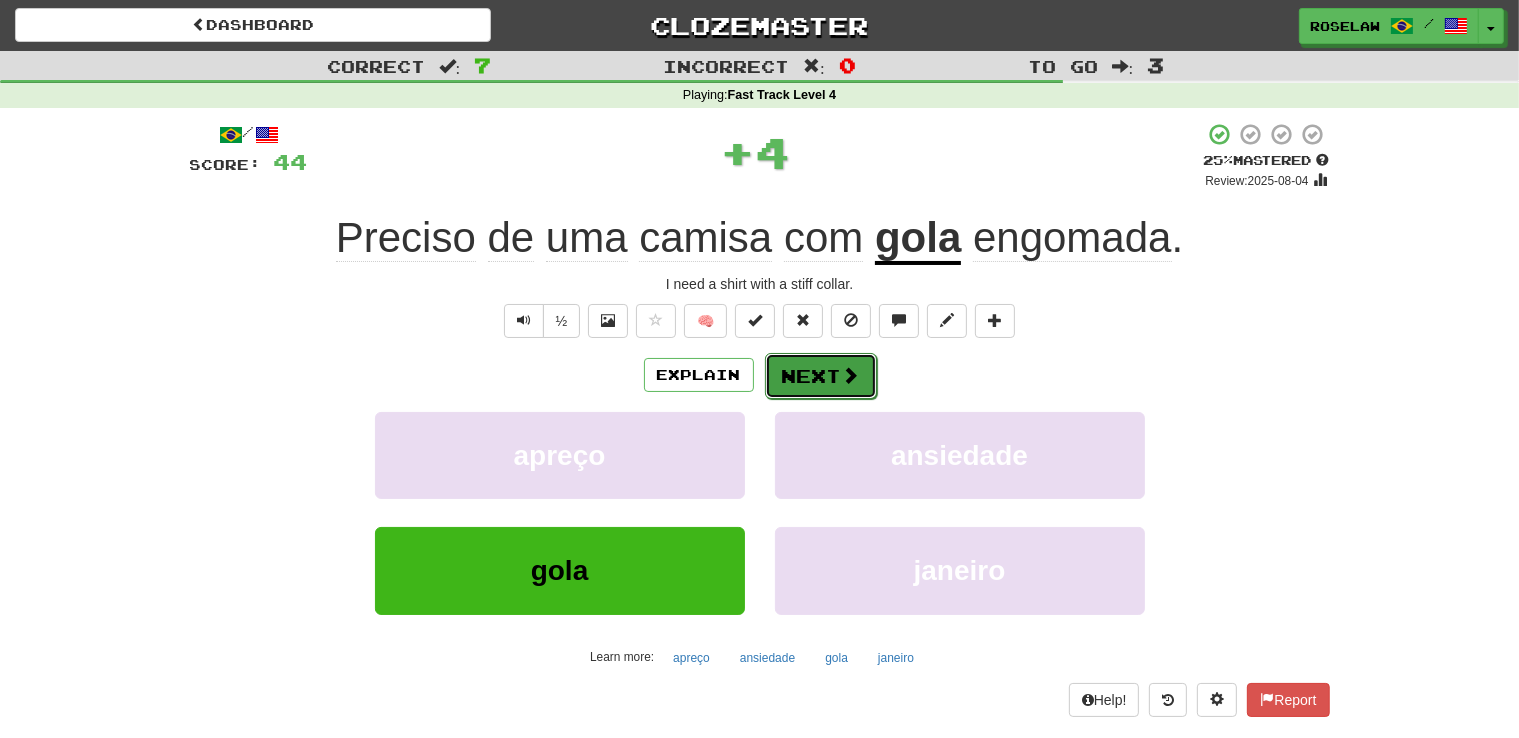 click at bounding box center [851, 375] 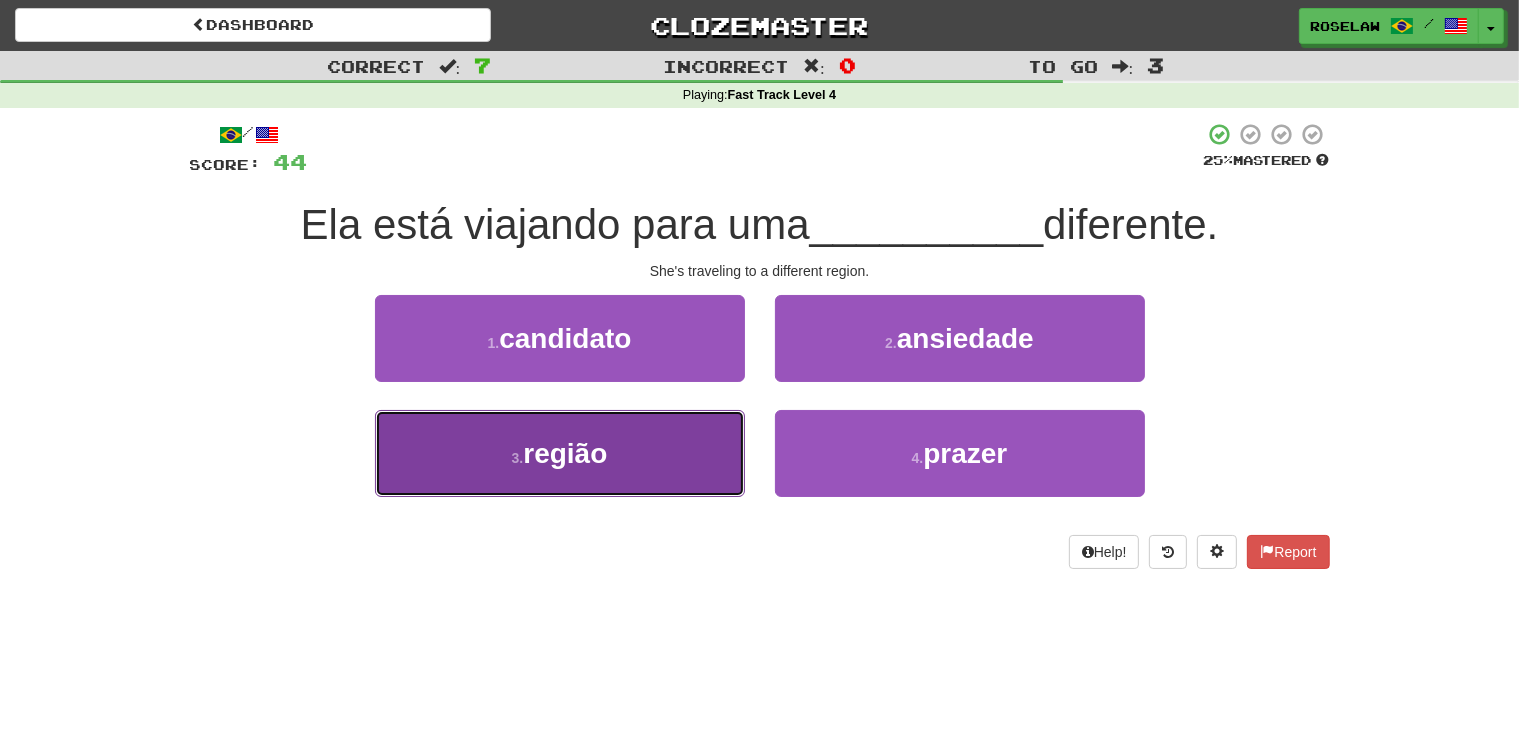 click on "3 .  região" at bounding box center (560, 453) 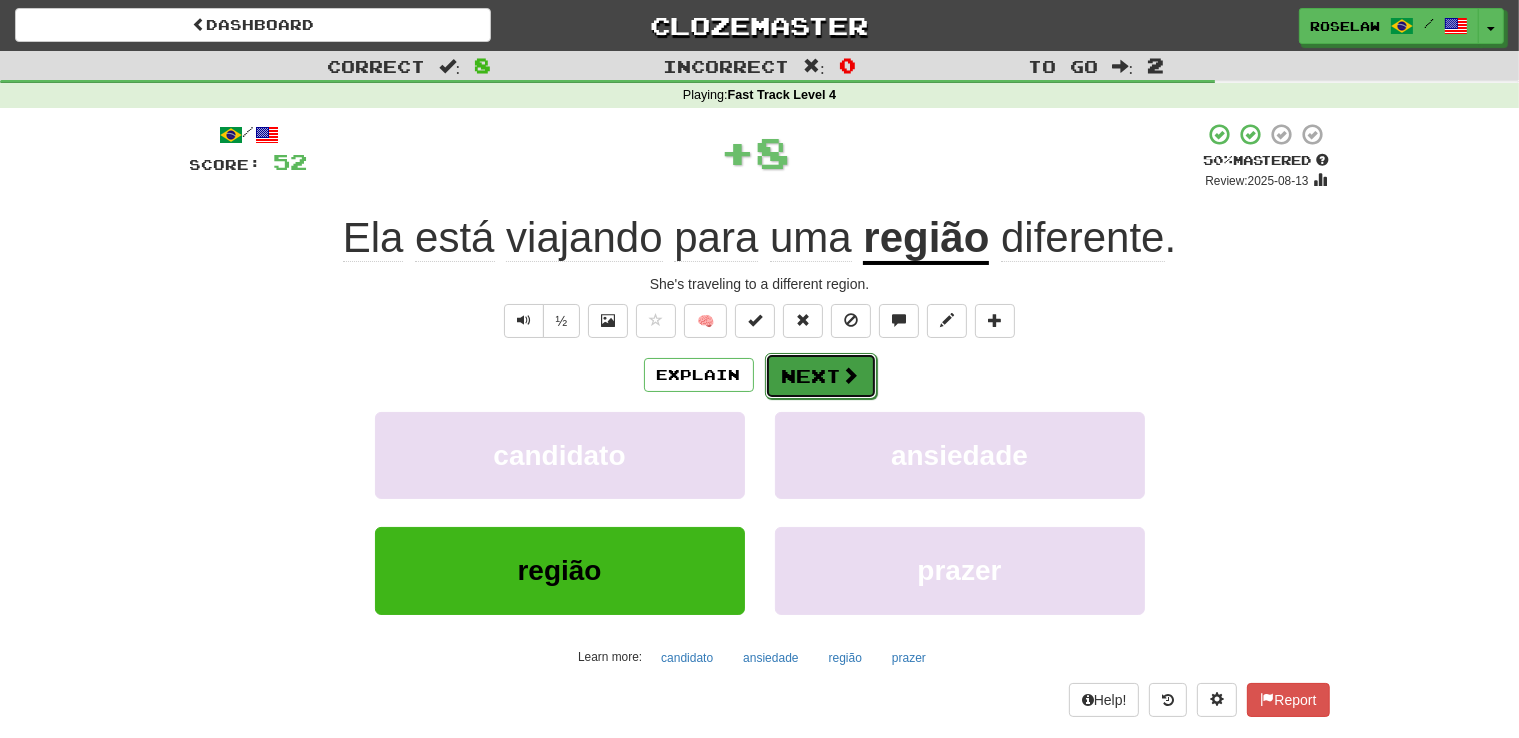 click on "Next" at bounding box center (821, 376) 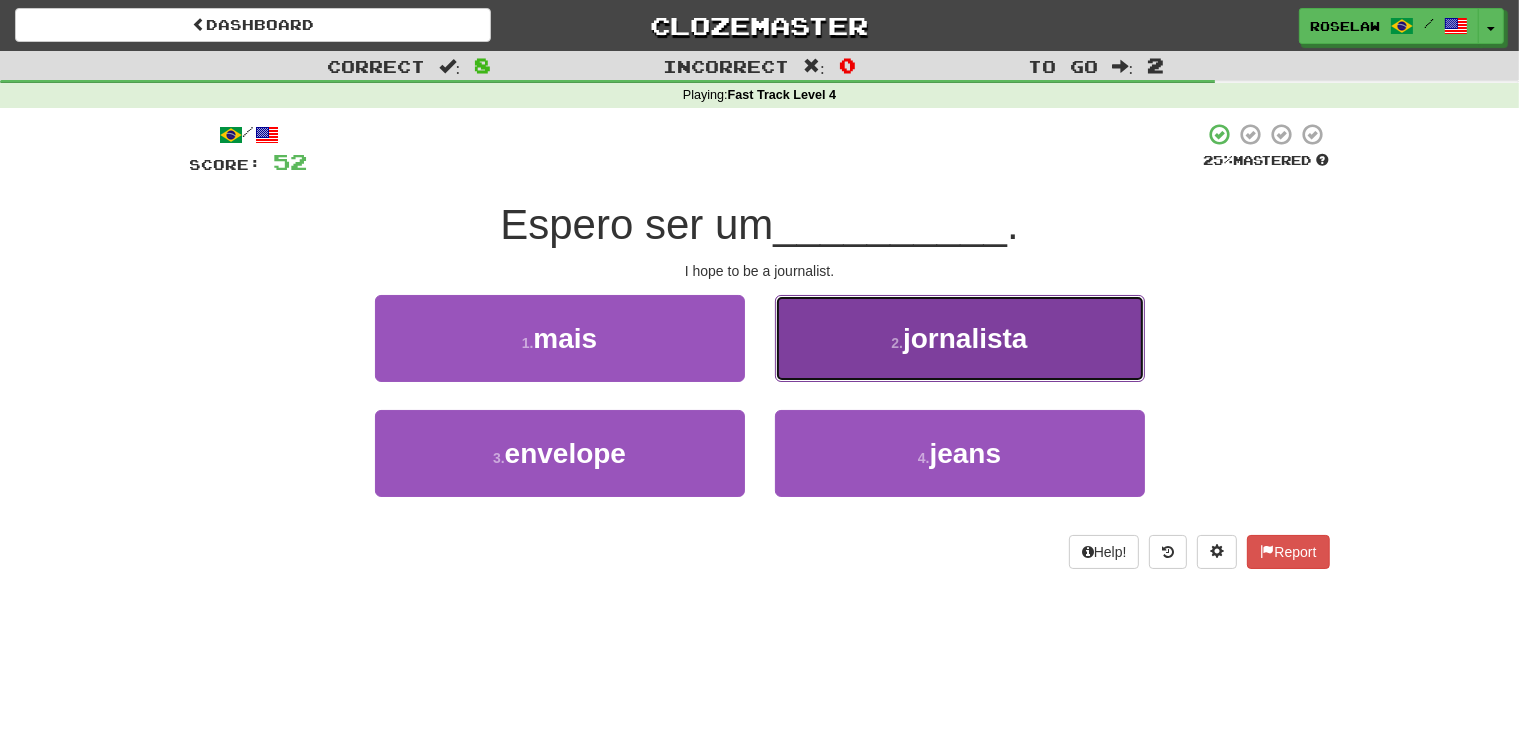 click on "2 .  jornalista" at bounding box center (960, 338) 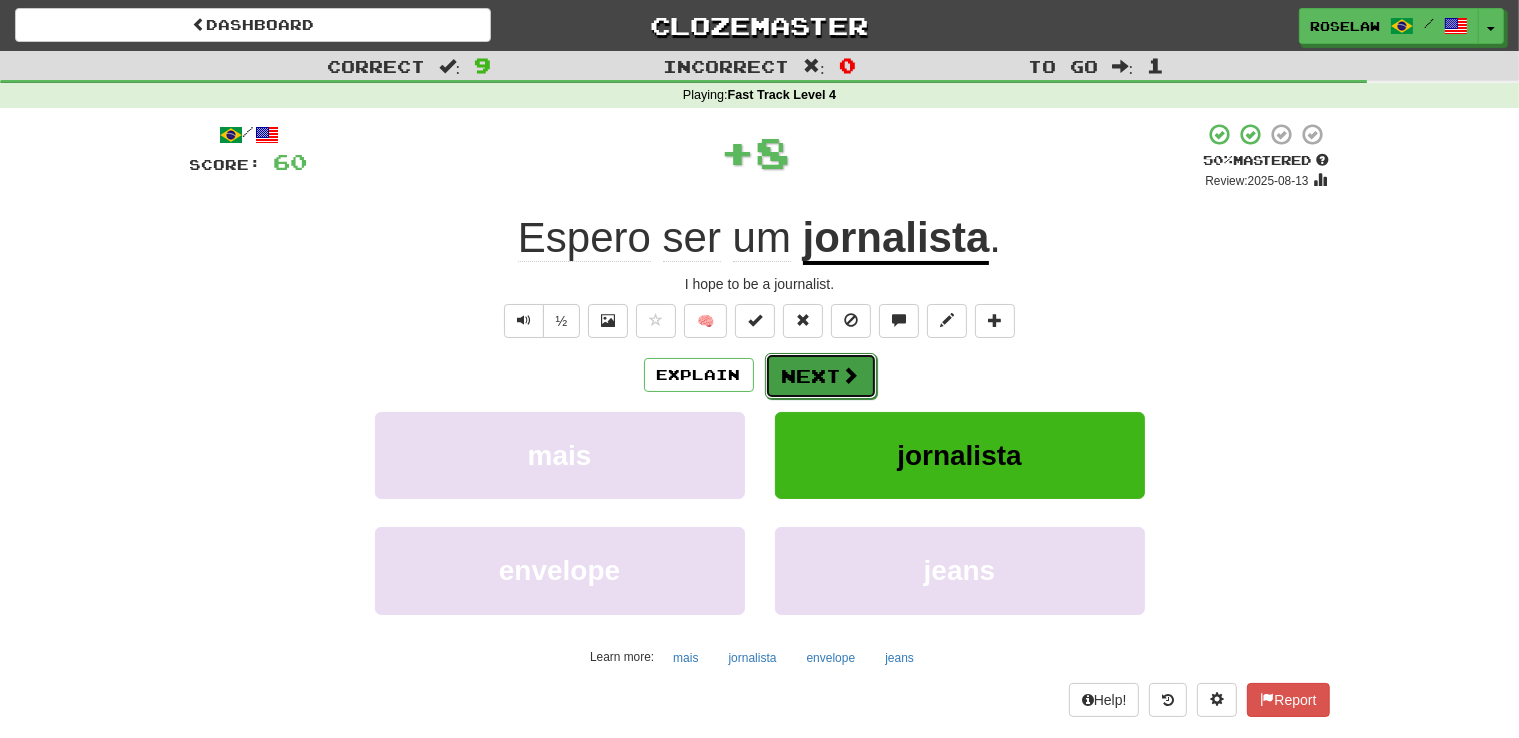 click on "Next" at bounding box center [821, 376] 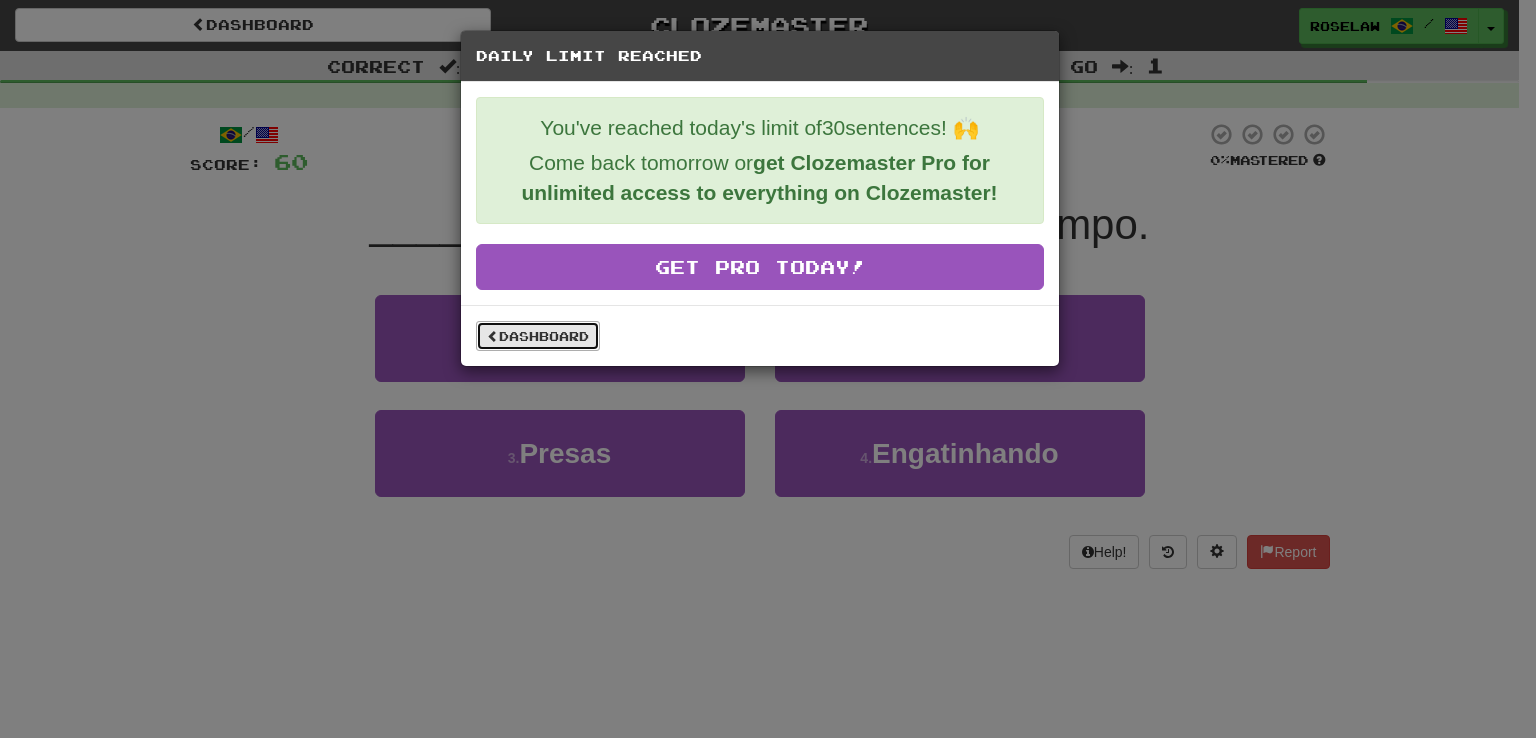 click on "Dashboard" at bounding box center (538, 336) 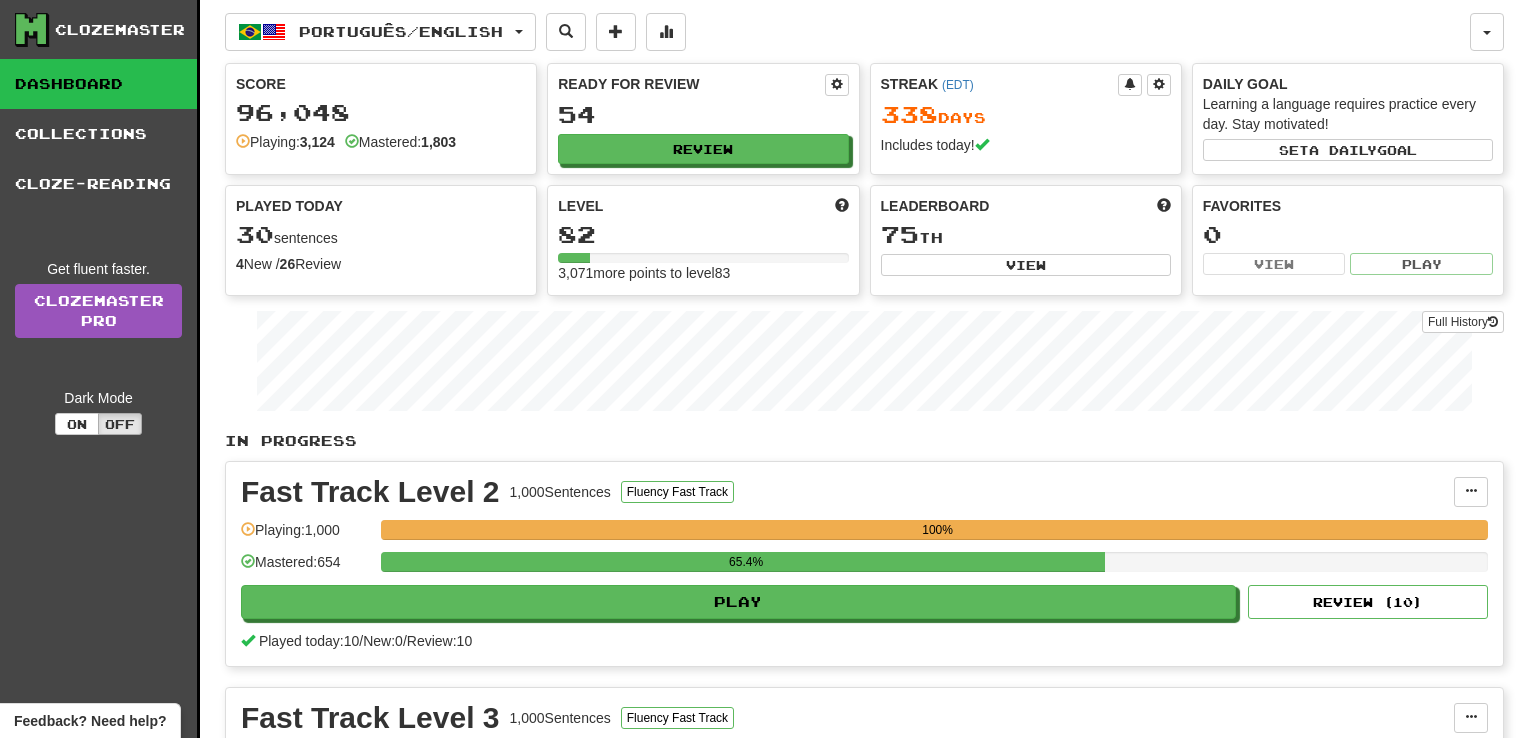 scroll, scrollTop: 0, scrollLeft: 0, axis: both 